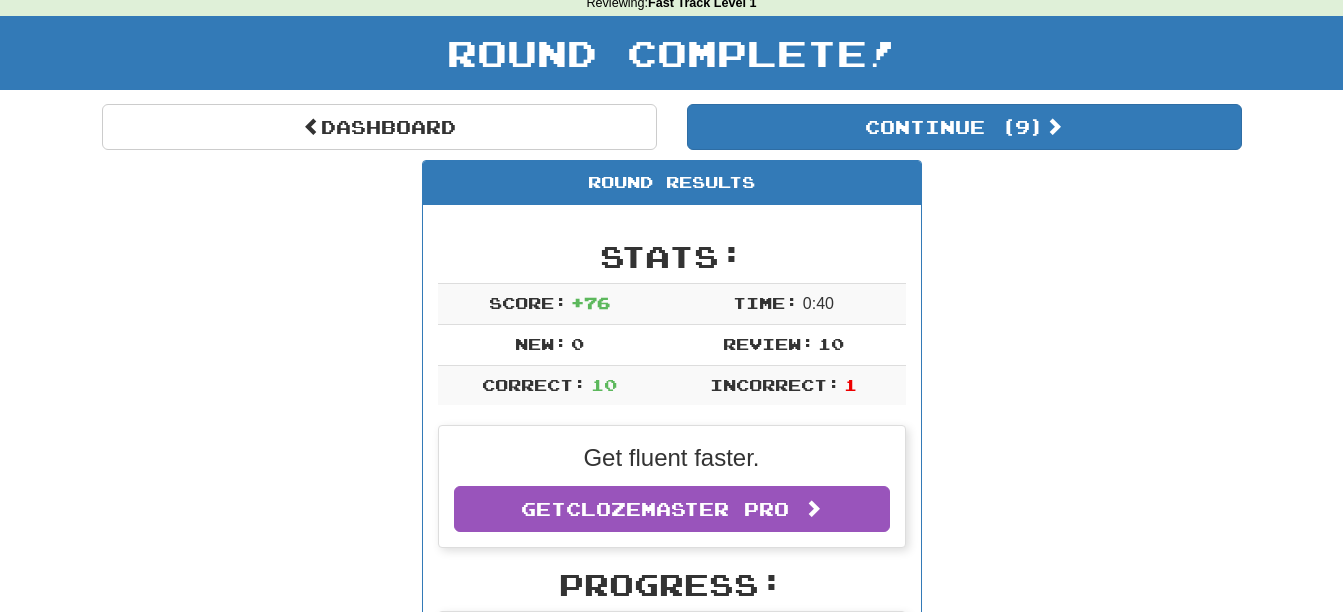 scroll, scrollTop: 0, scrollLeft: 0, axis: both 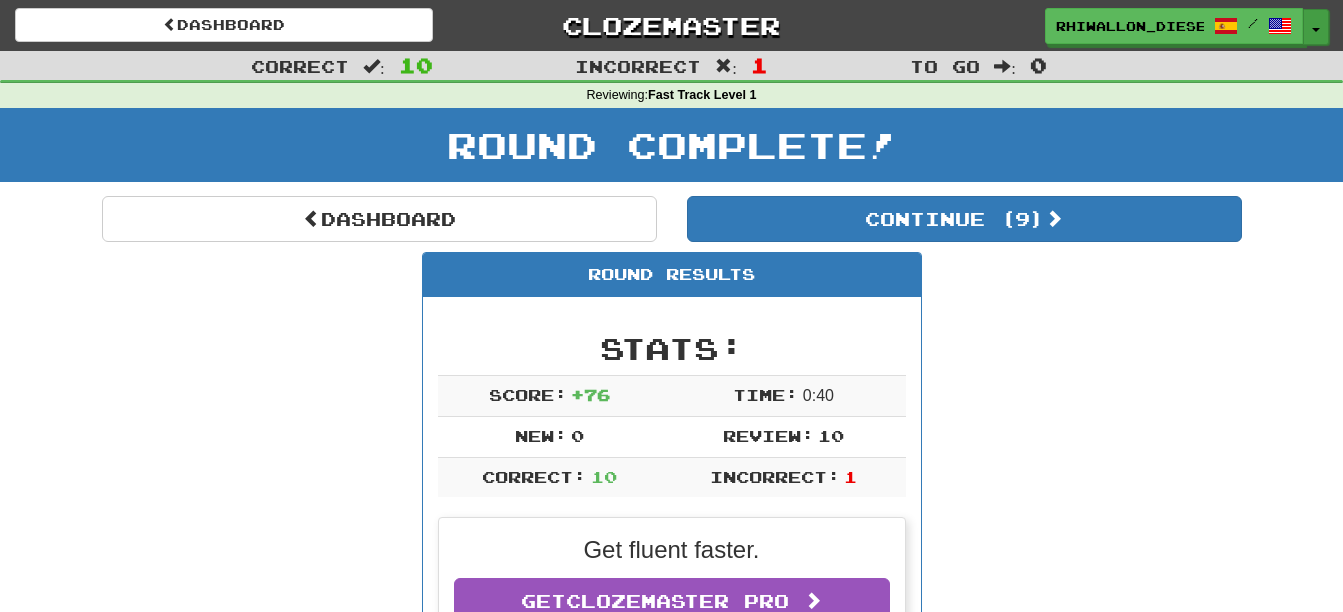 click on "Toggle Dropdown" at bounding box center [1316, 27] 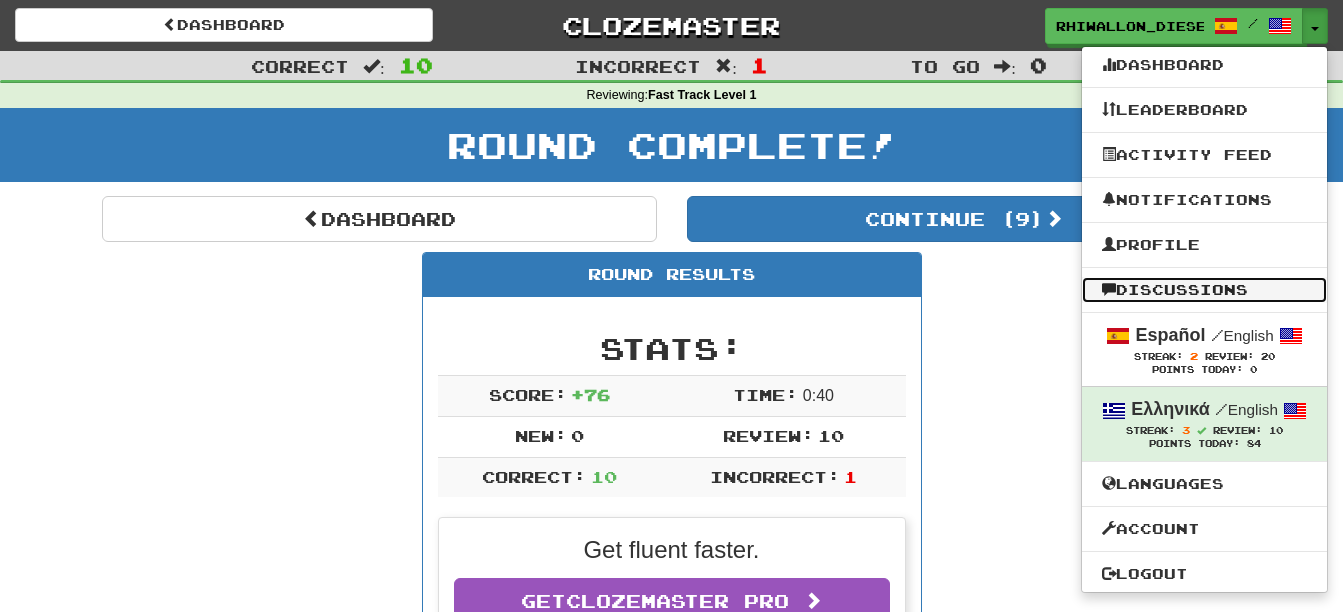 click on "Discussions" at bounding box center [1204, 290] 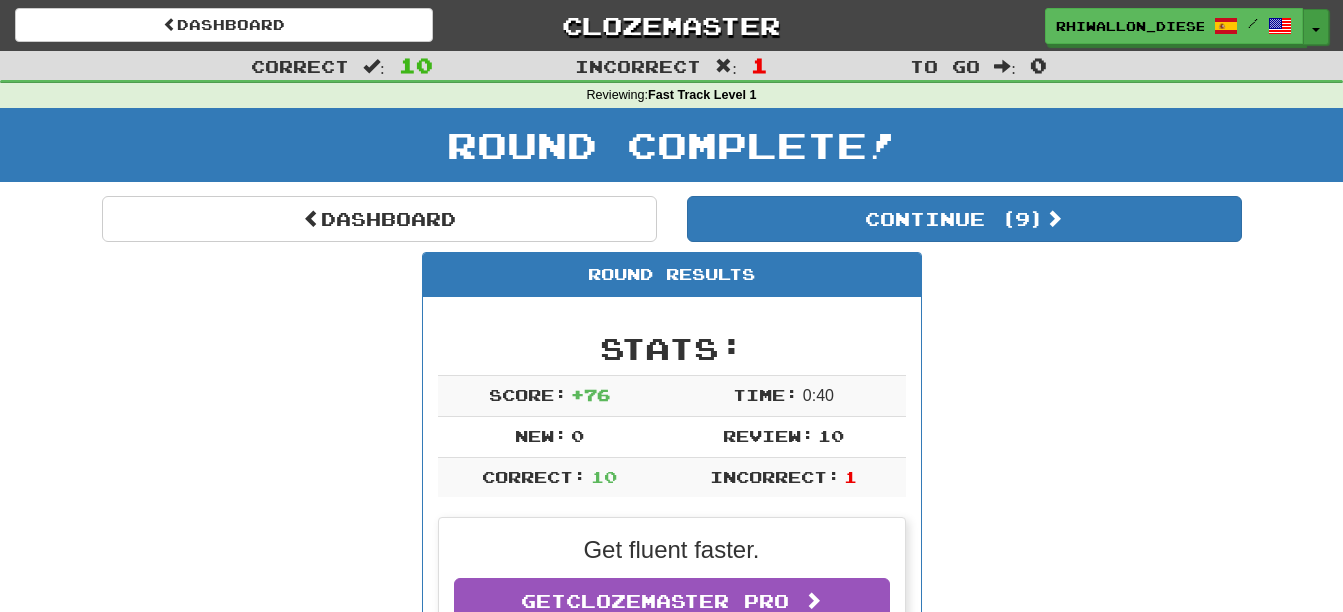 click on "Toggle Dropdown" at bounding box center [1316, 27] 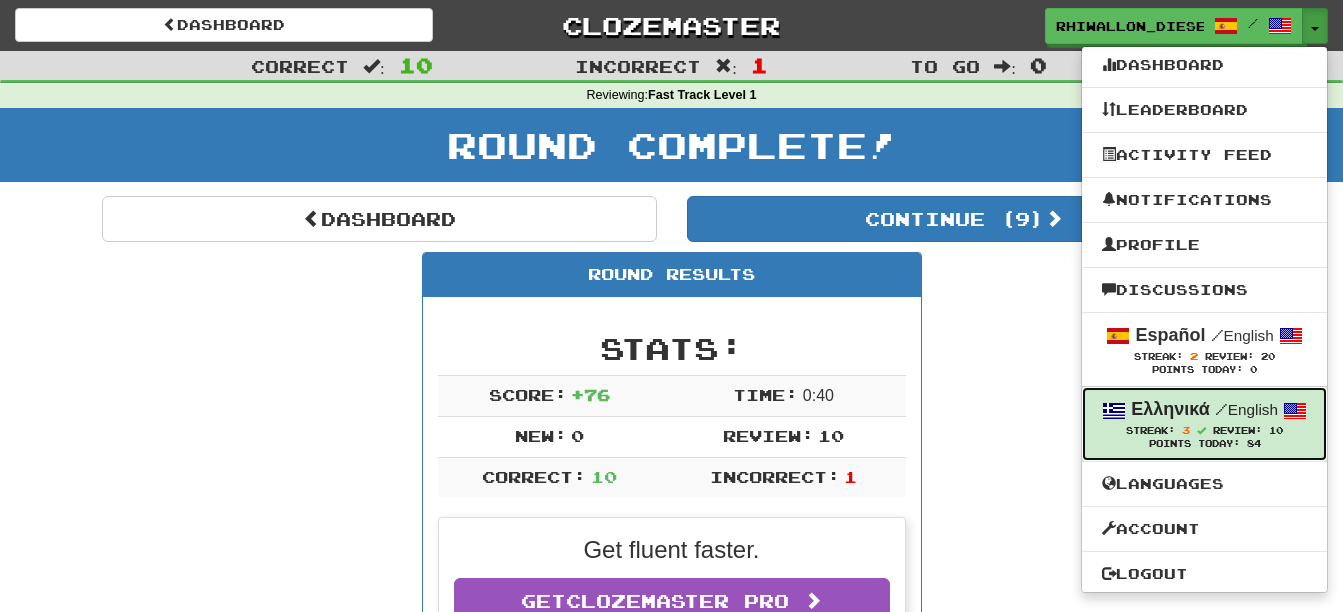 click on "Streak:
3
Review:
10" at bounding box center [1204, 430] 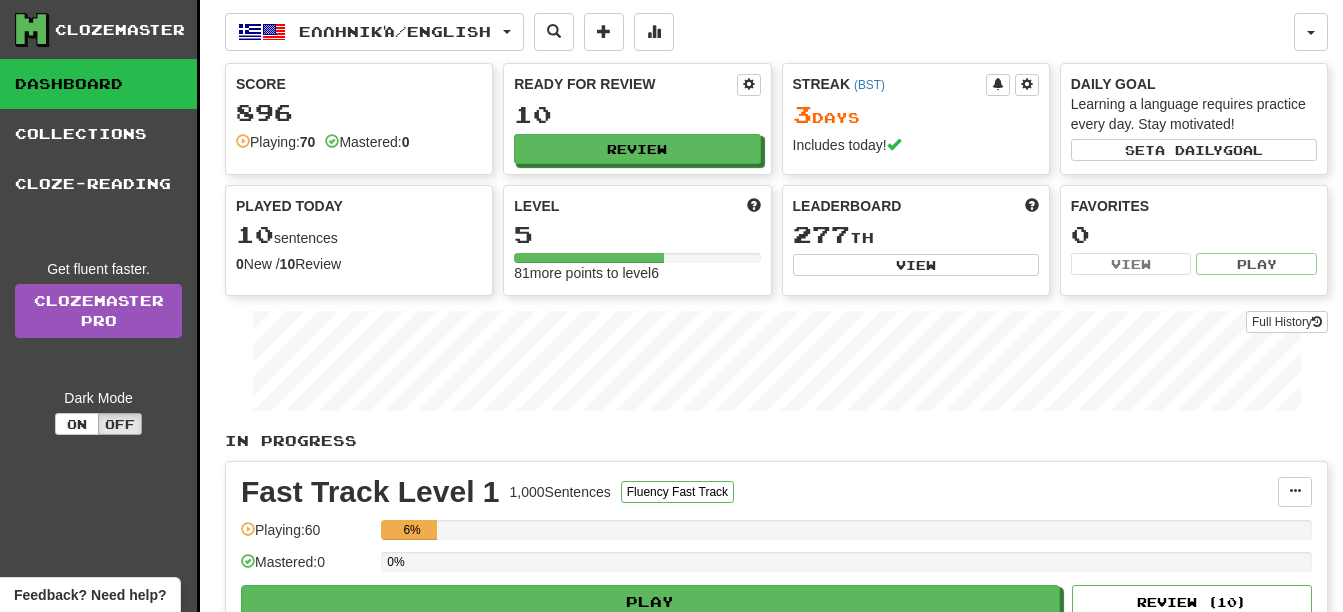scroll, scrollTop: 0, scrollLeft: 0, axis: both 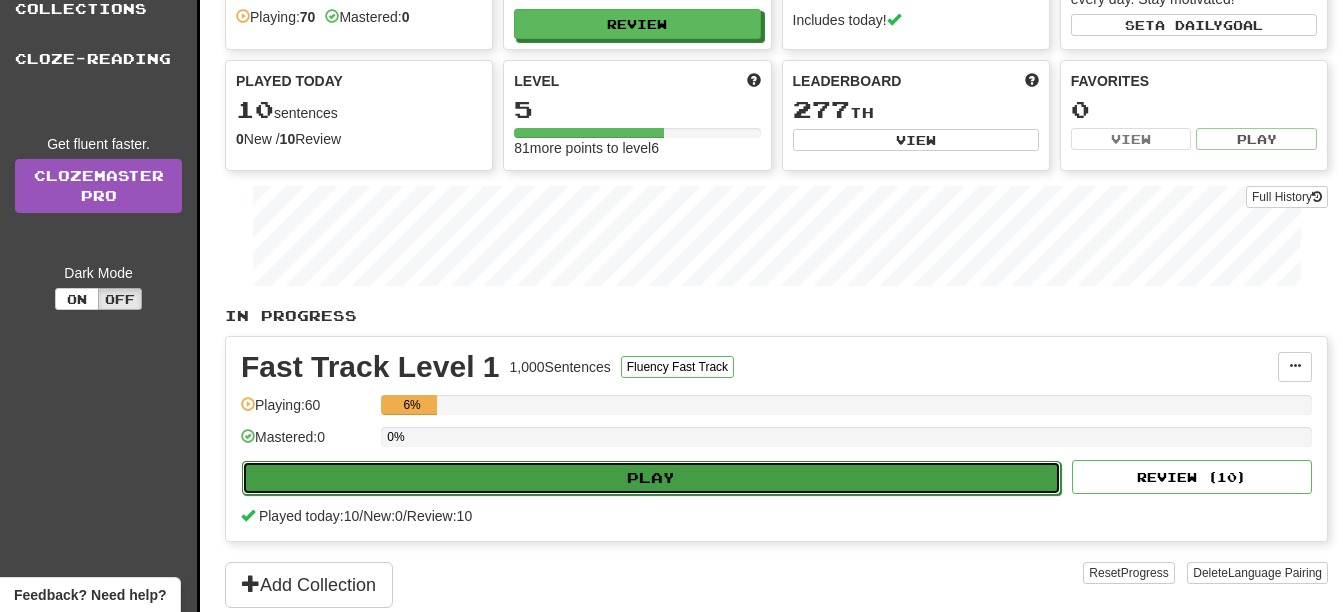 click on "Play" at bounding box center [651, 478] 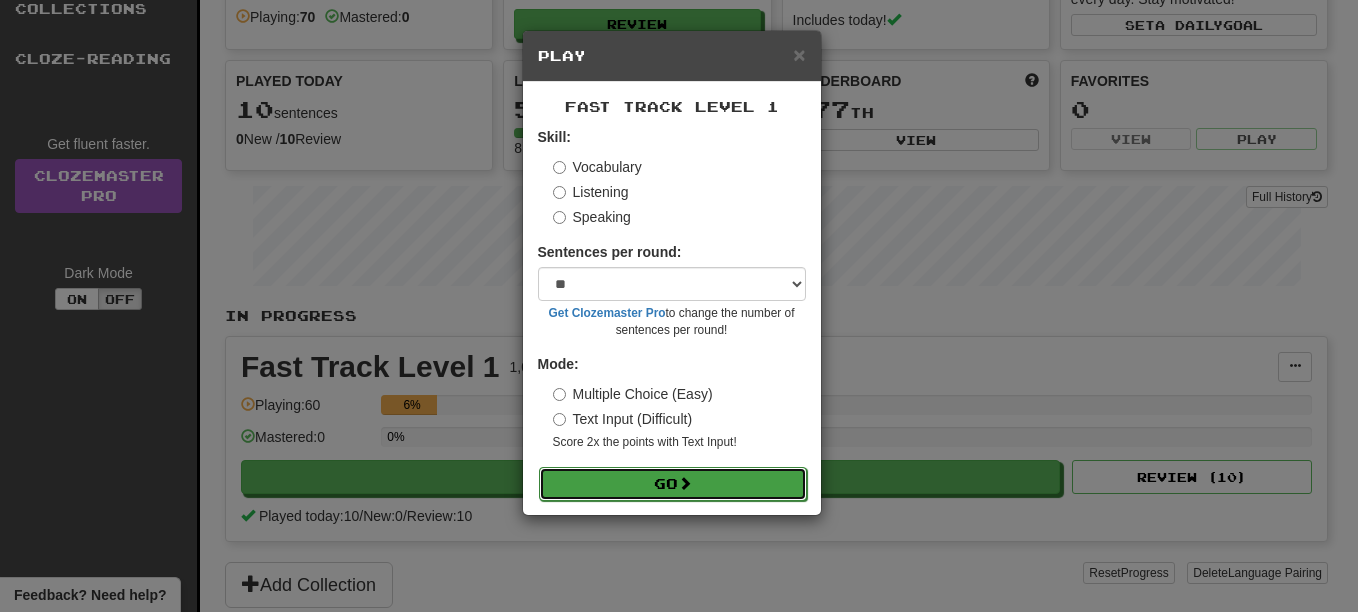 click on "Go" at bounding box center (673, 484) 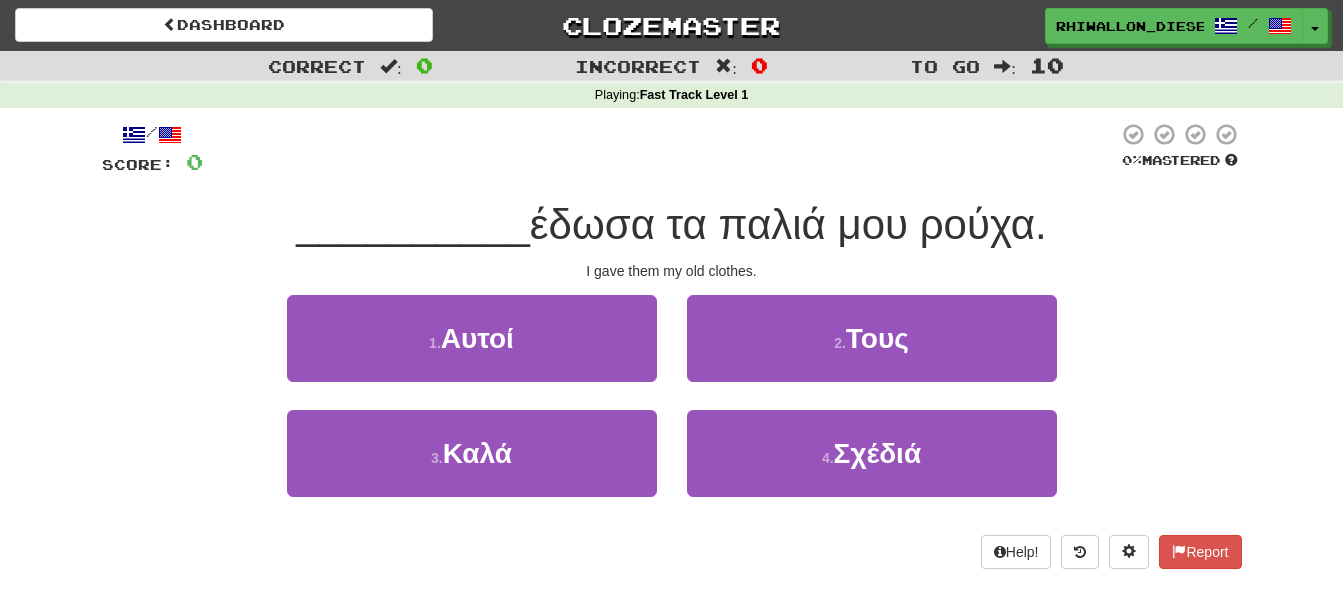 scroll, scrollTop: 0, scrollLeft: 0, axis: both 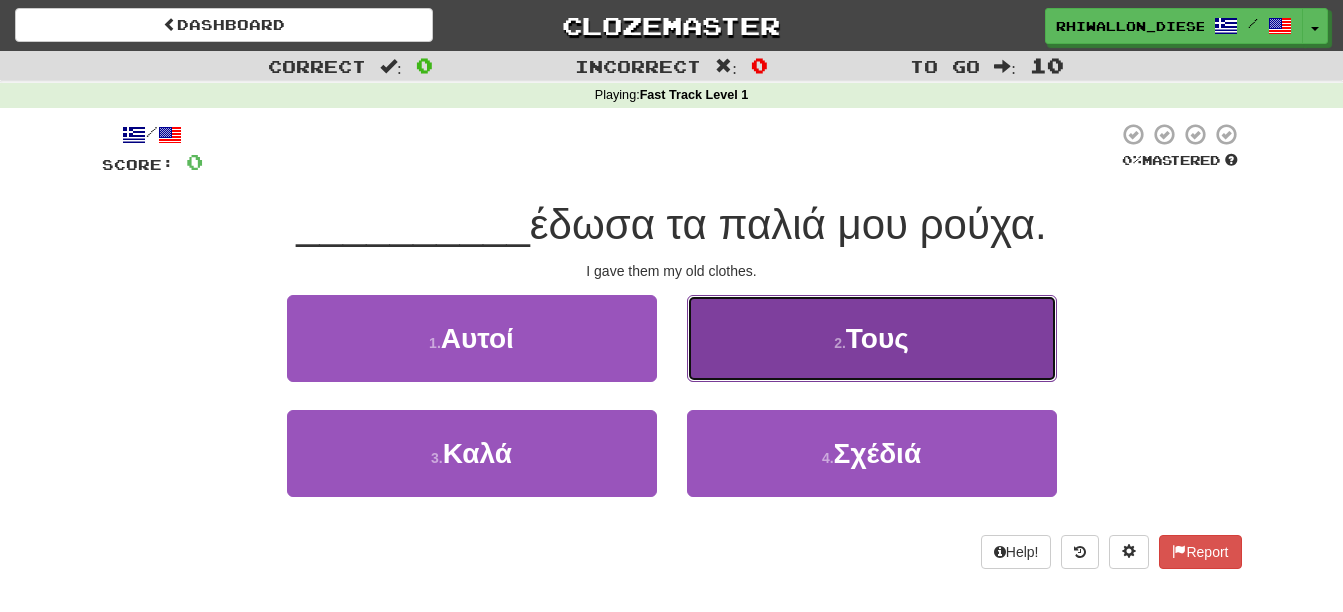 click on "Τους" at bounding box center [877, 338] 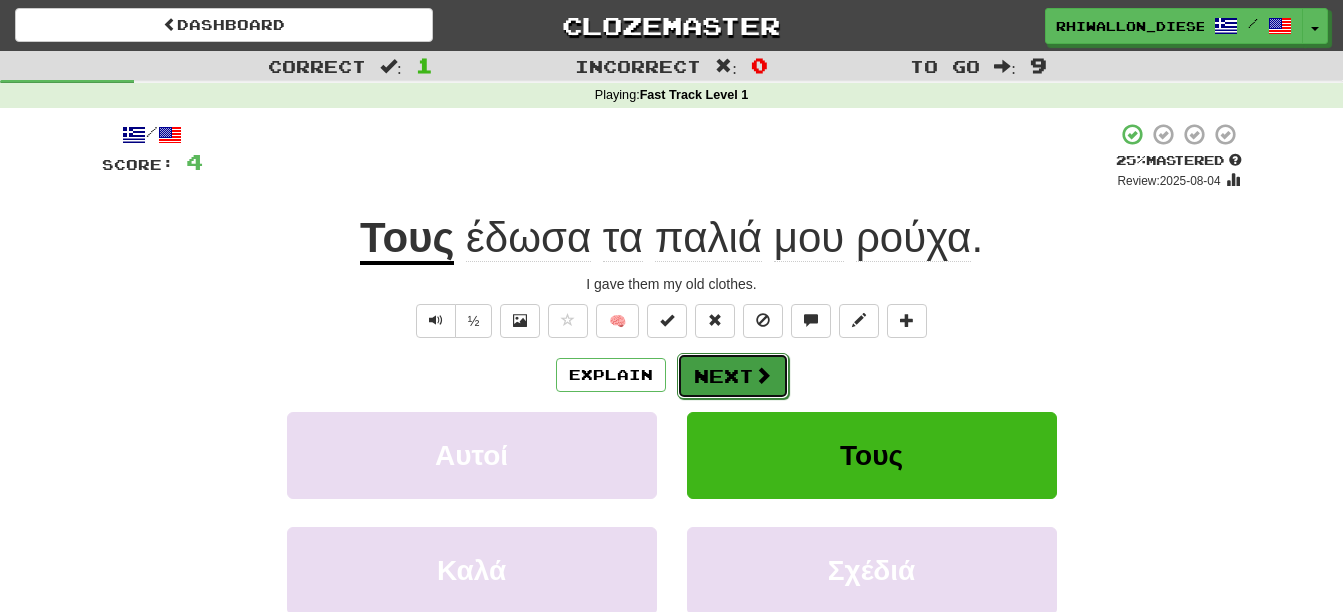 click on "Next" at bounding box center [733, 376] 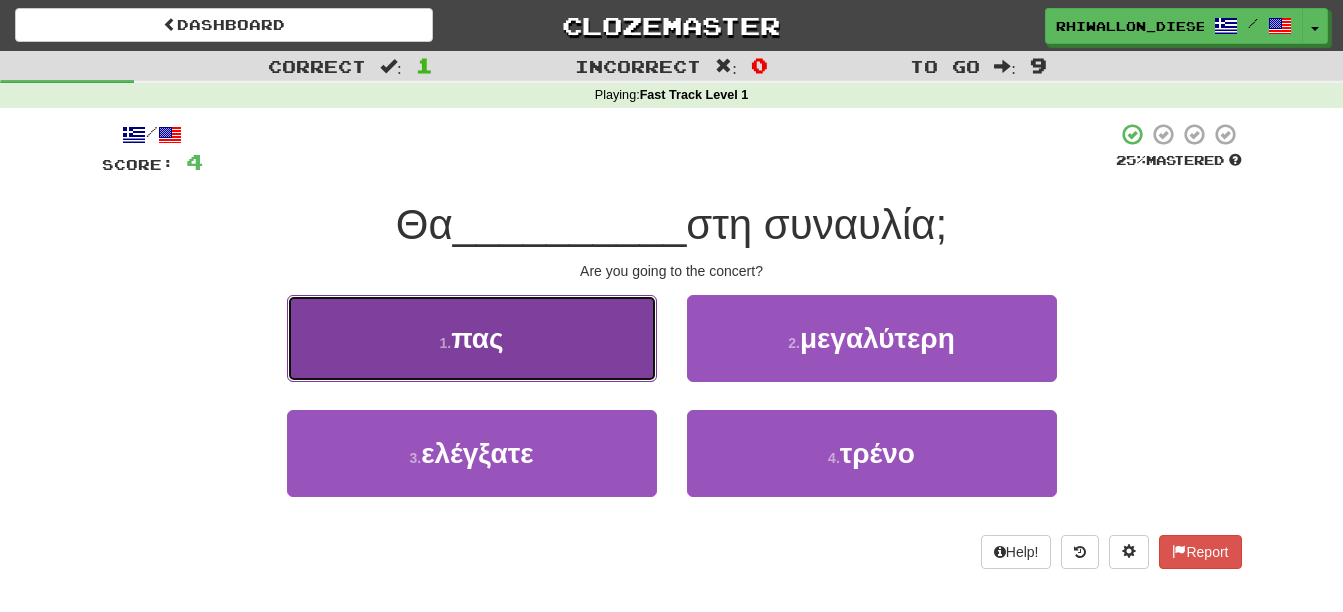 click on "1 .  πας" at bounding box center [472, 338] 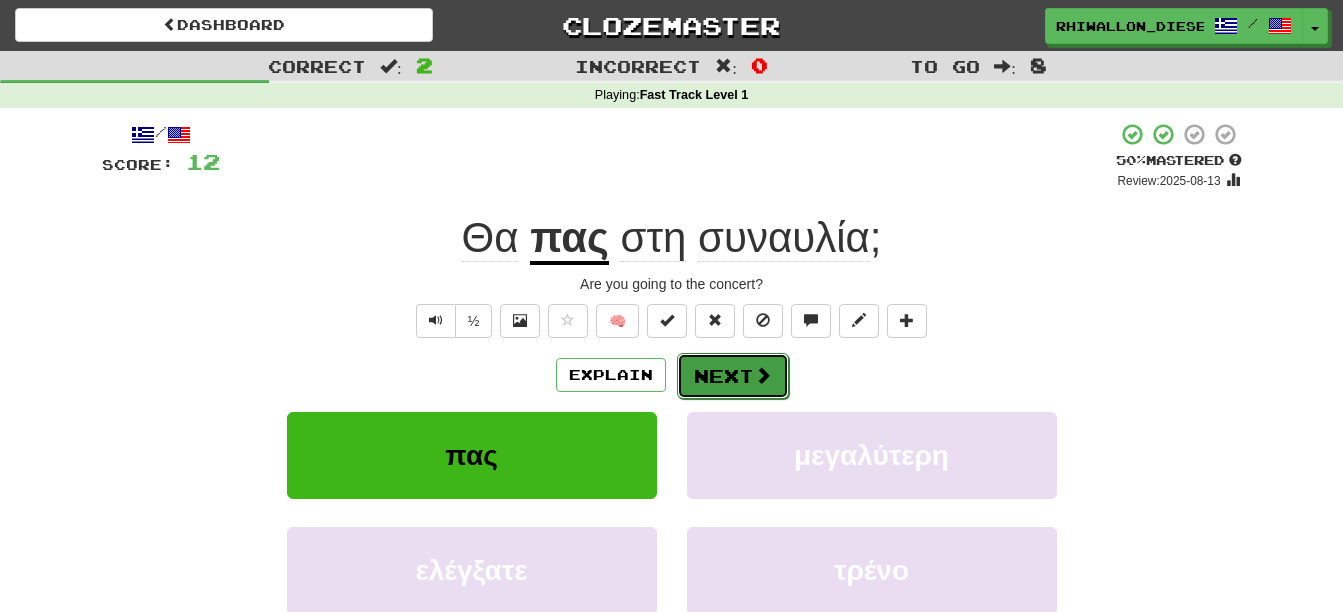 click on "Next" at bounding box center [733, 376] 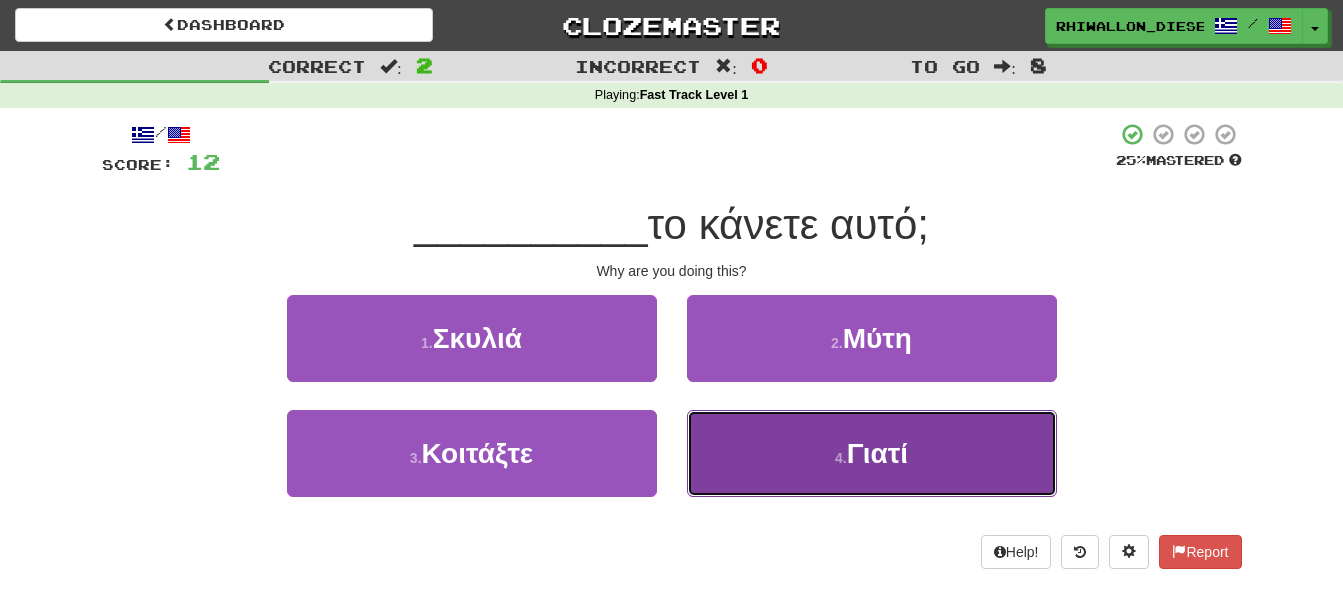 click on "4 .  Γιατί" at bounding box center (872, 453) 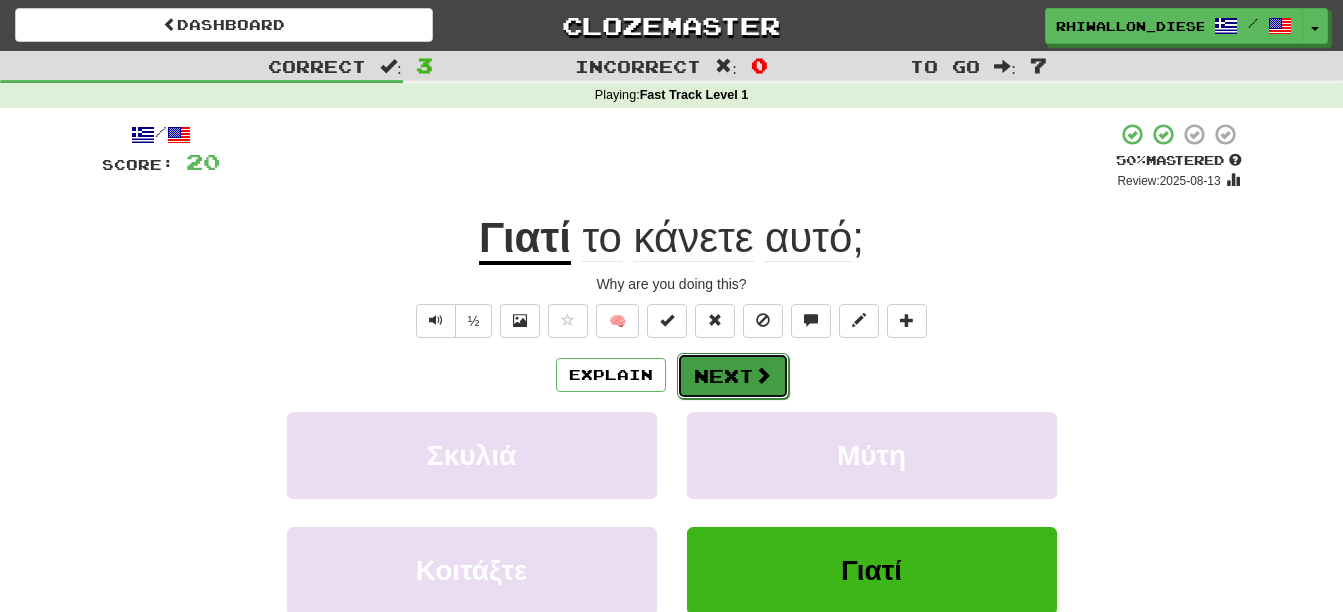 click on "Next" at bounding box center [733, 376] 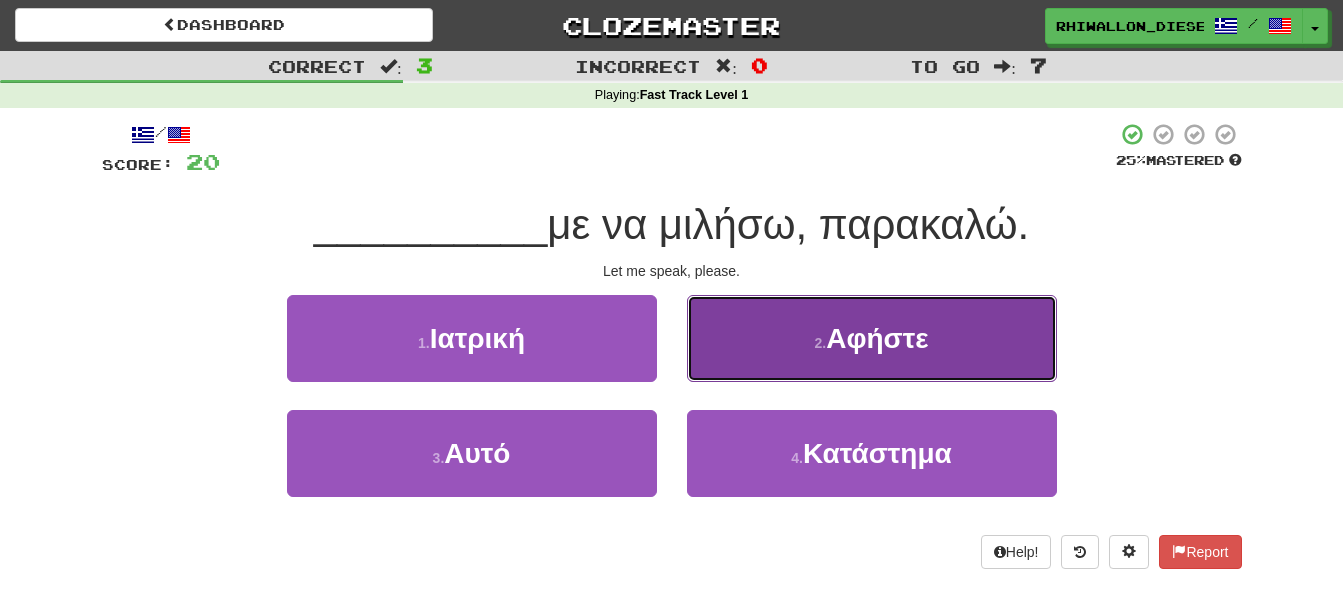 click on "Αφήστε" at bounding box center (877, 338) 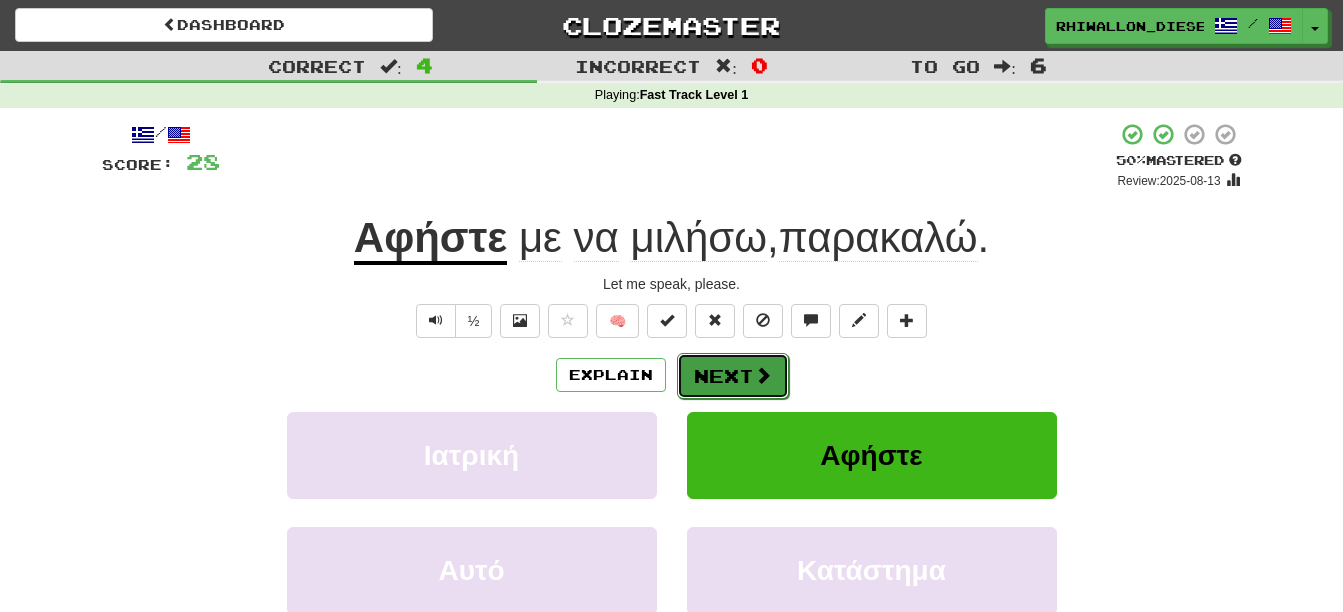 click on "Next" at bounding box center (733, 376) 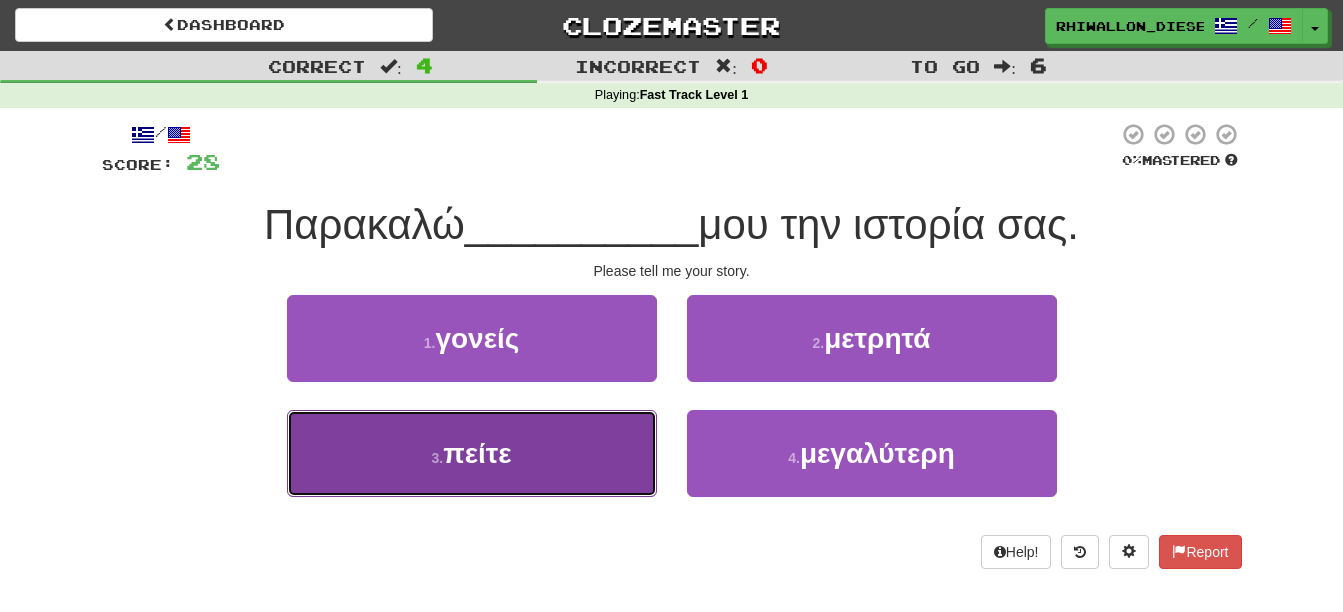 click on "3 .  πείτε" at bounding box center (472, 453) 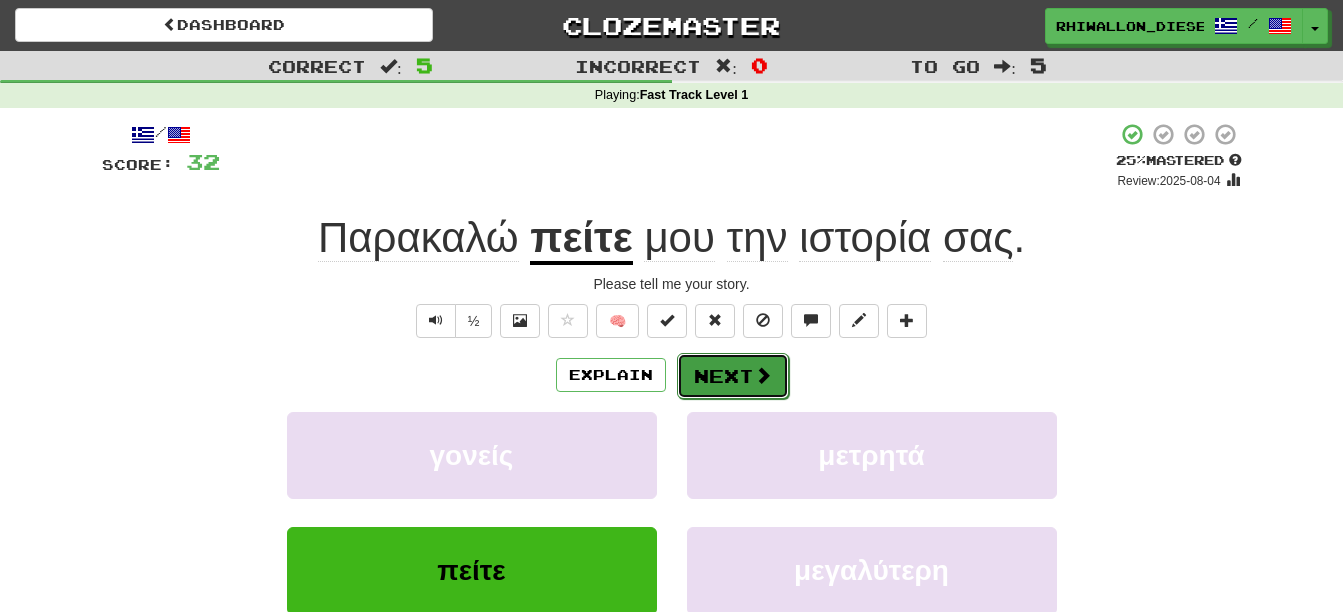 click at bounding box center [763, 375] 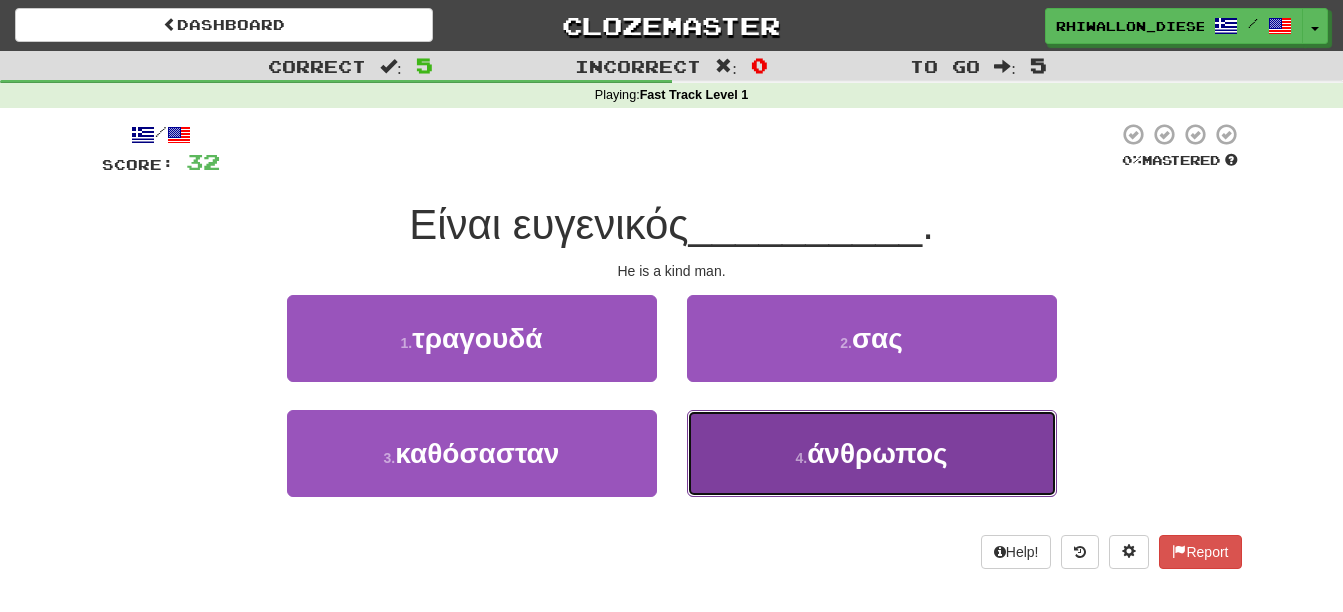 click on "άνθρωπος" at bounding box center [877, 453] 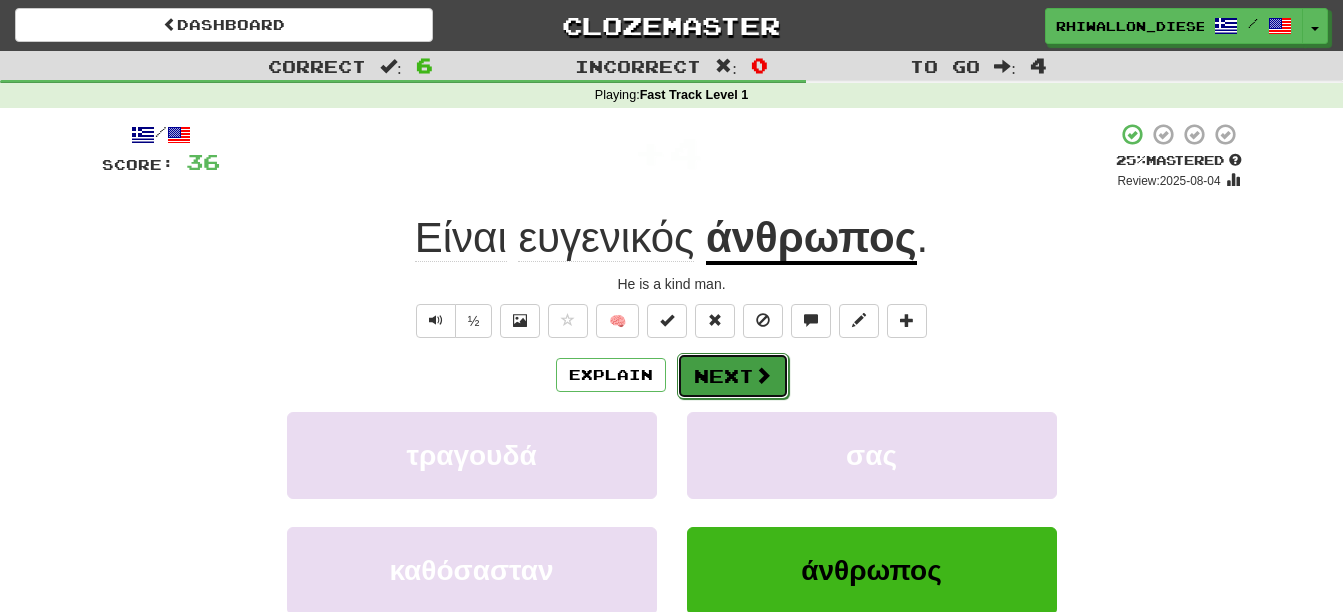 click on "Next" at bounding box center (733, 376) 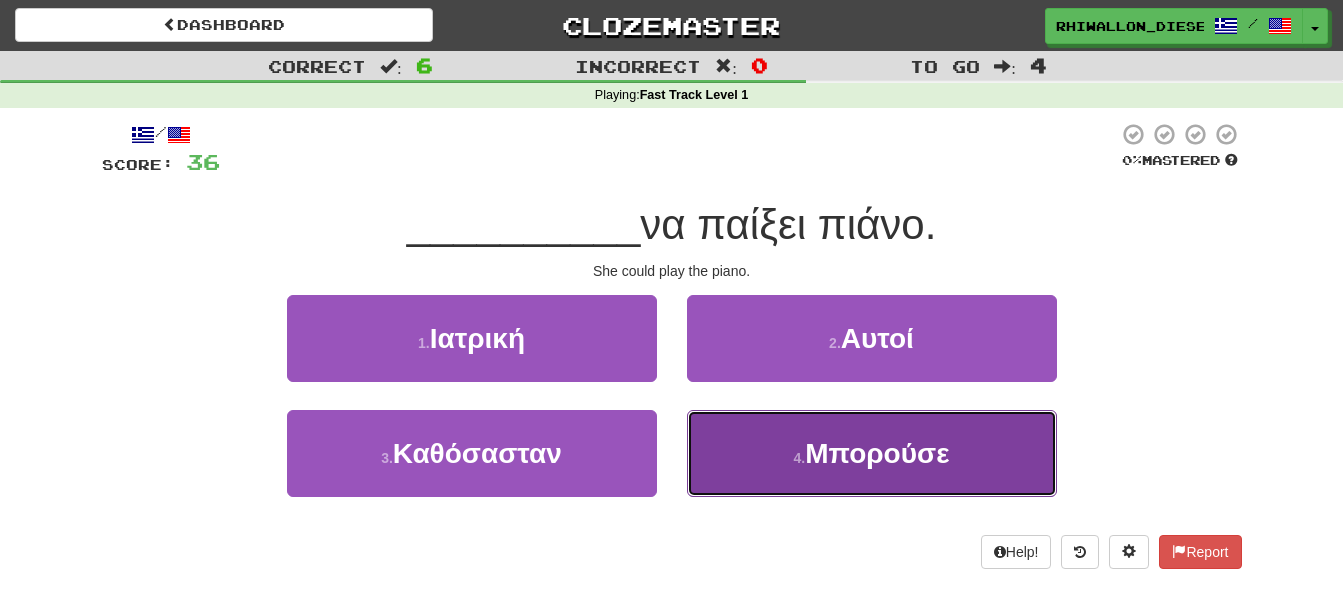 click on "Μπορούσε" at bounding box center [877, 453] 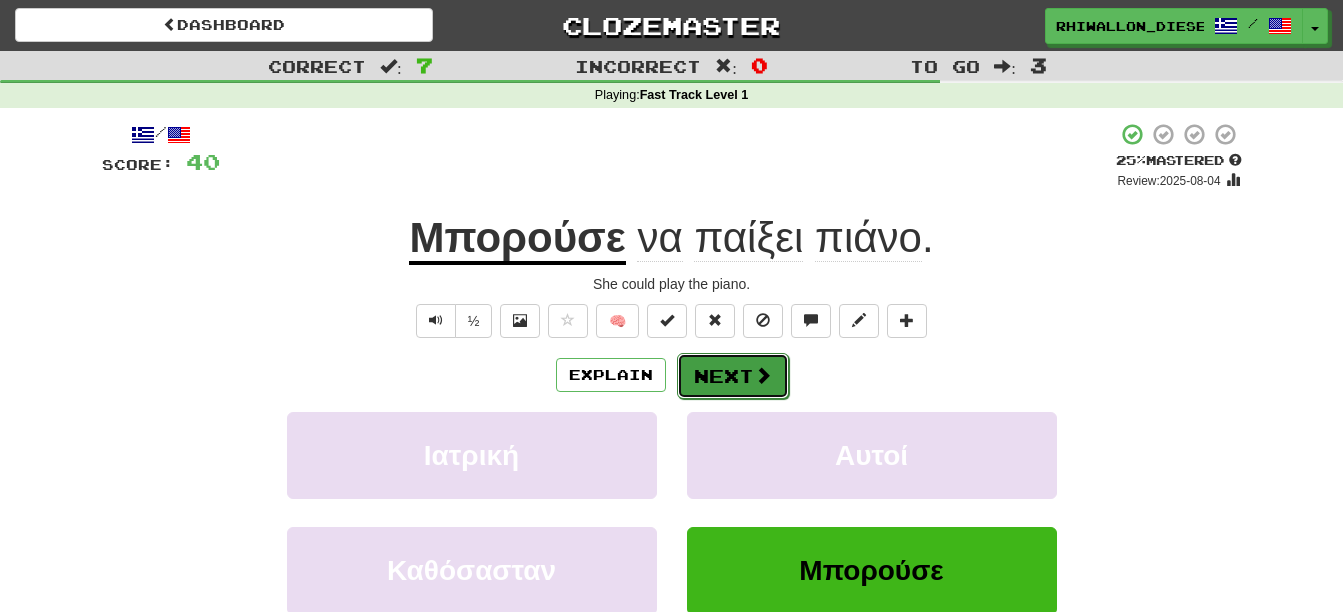 click on "Next" at bounding box center (733, 376) 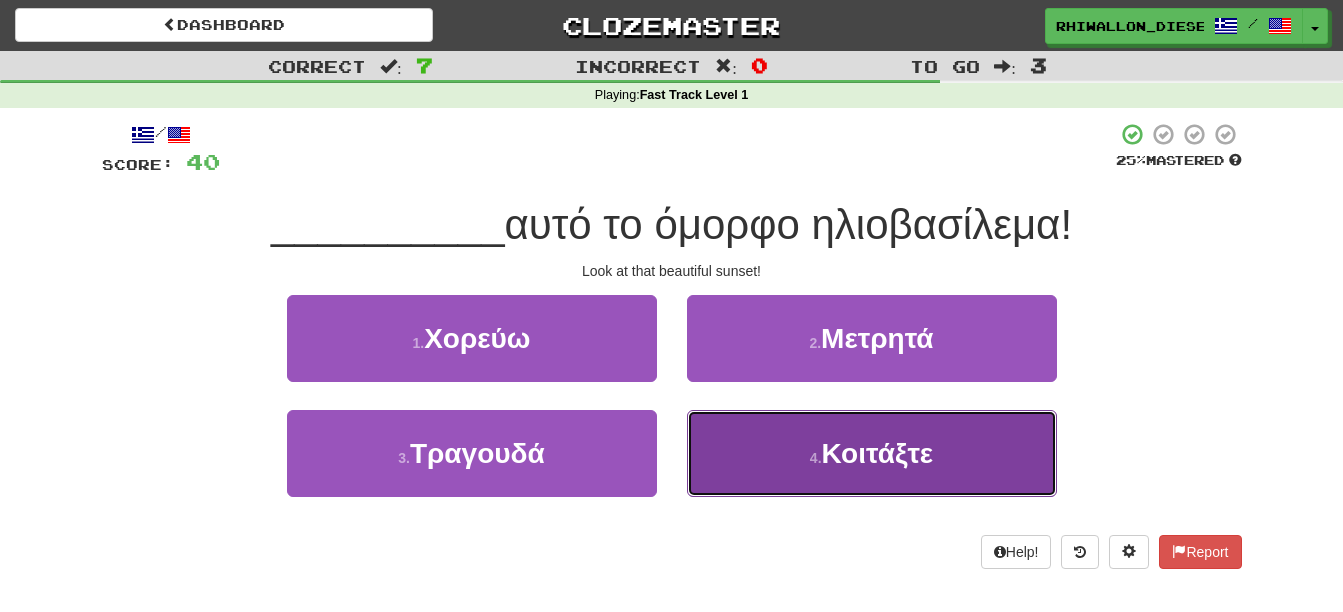 click on "Κοιτάξτε" at bounding box center (878, 453) 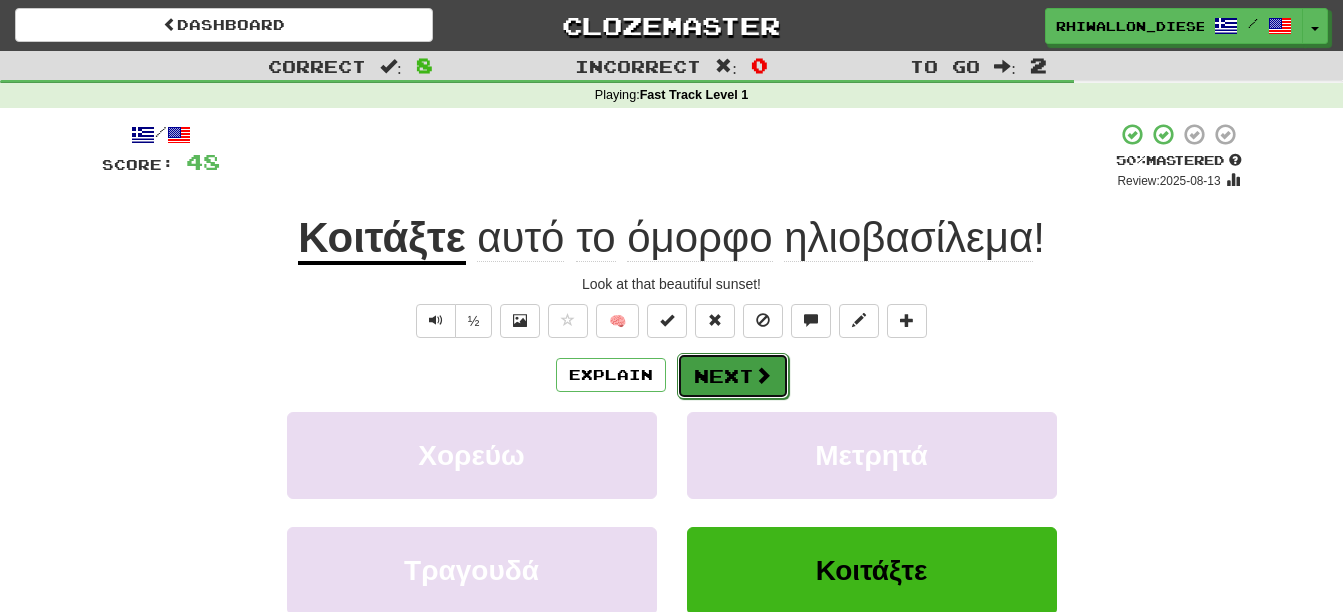 click at bounding box center [763, 375] 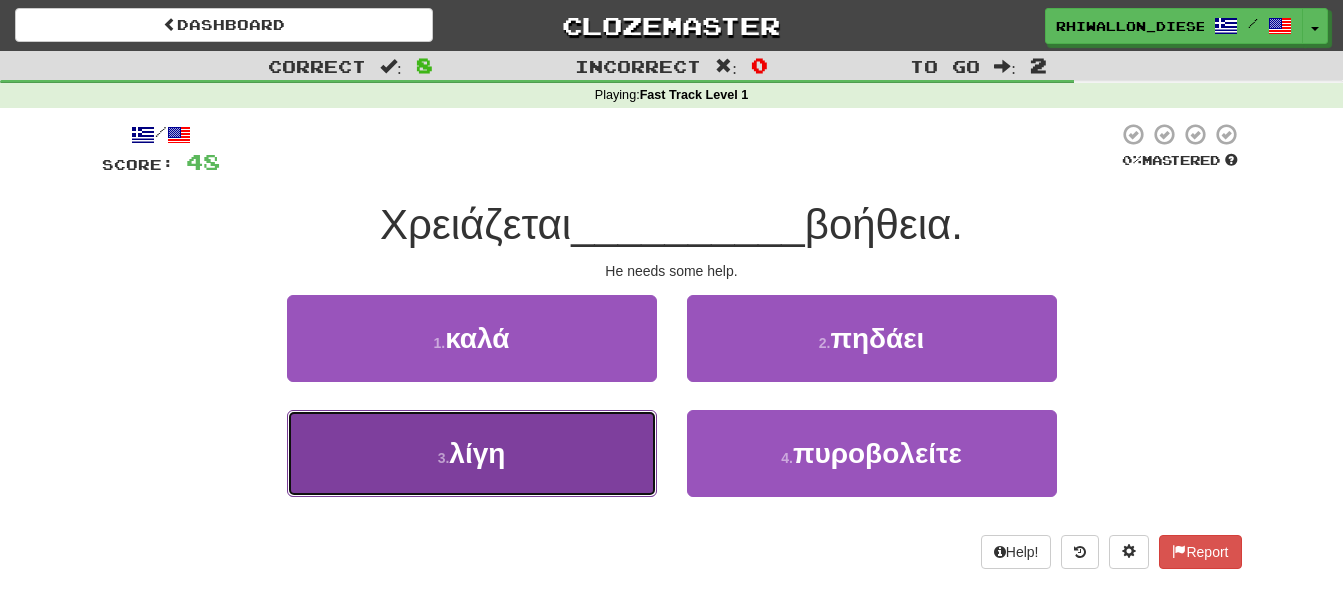 click on "3 .  λίγη" at bounding box center (472, 453) 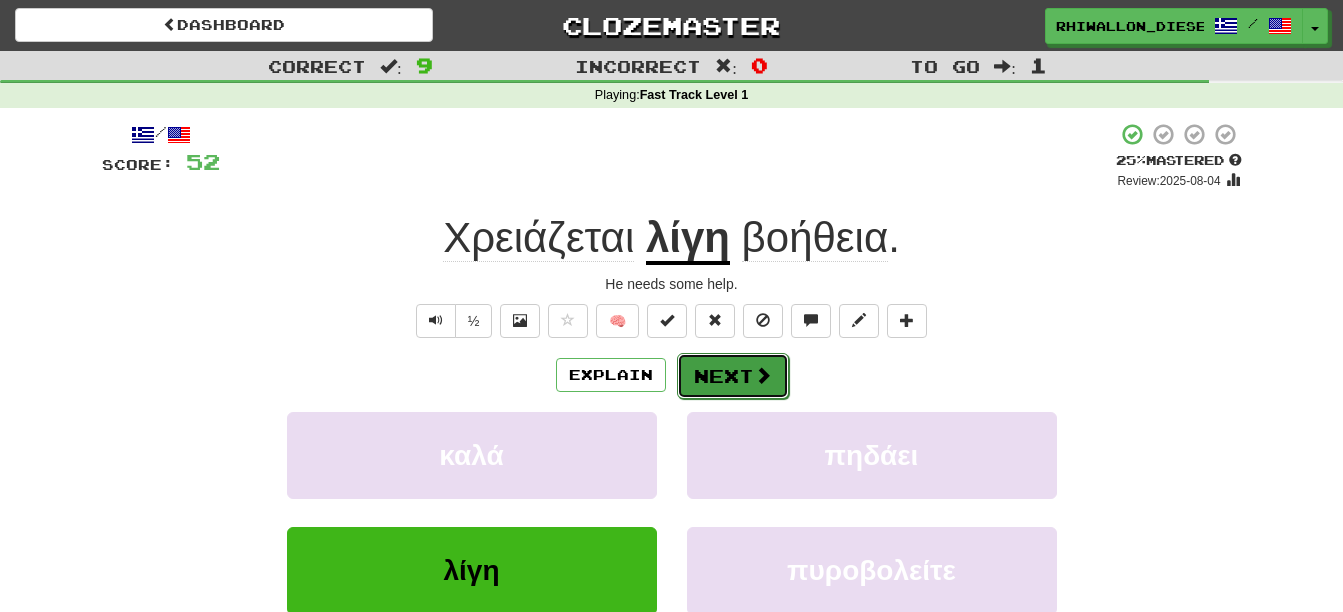 click on "Next" at bounding box center (733, 376) 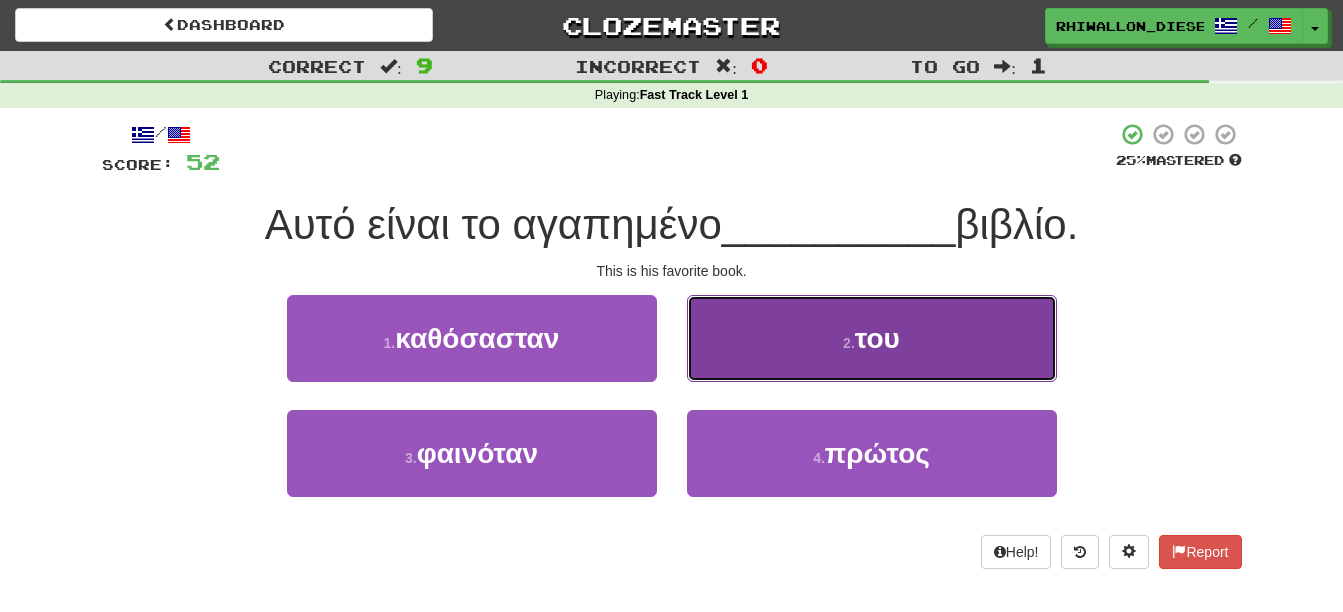 click on "του" at bounding box center [877, 338] 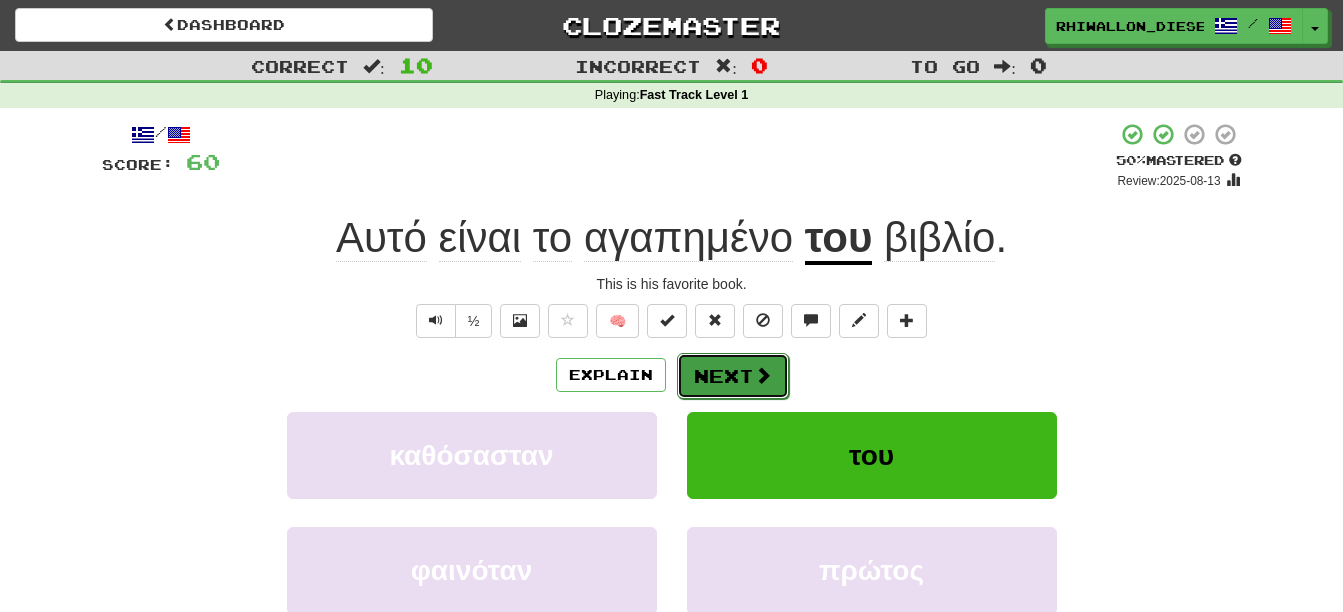click on "Next" at bounding box center [733, 376] 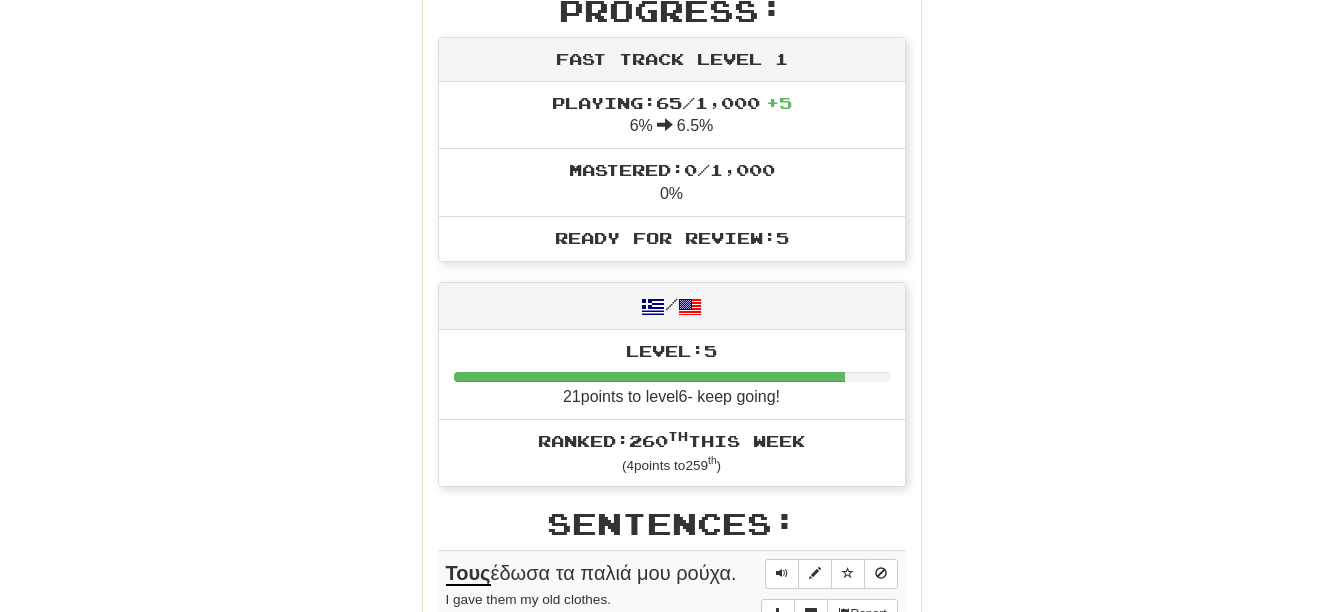 scroll, scrollTop: 0, scrollLeft: 0, axis: both 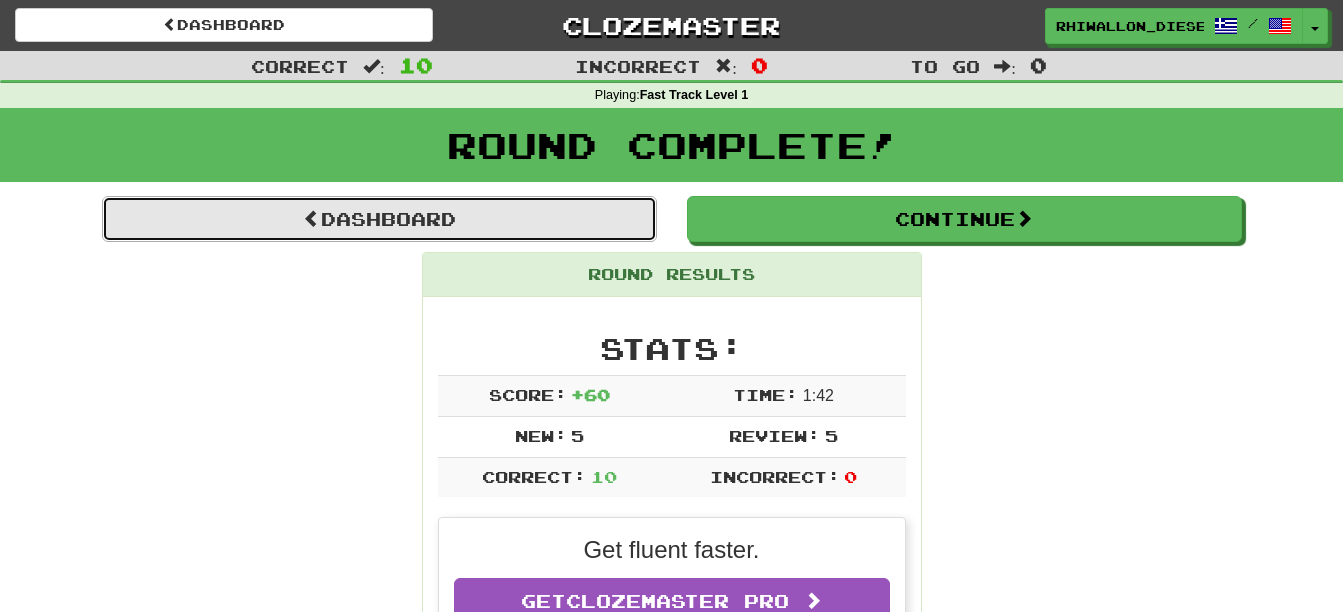 click on "Dashboard" at bounding box center [379, 219] 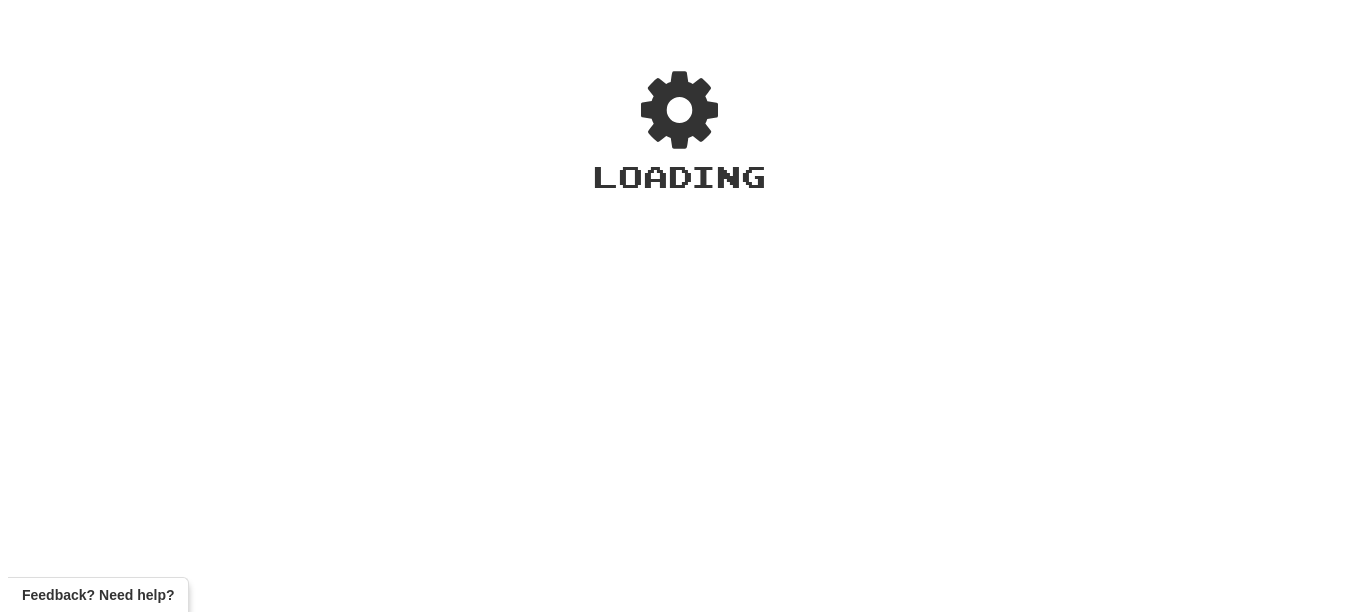 scroll, scrollTop: 0, scrollLeft: 0, axis: both 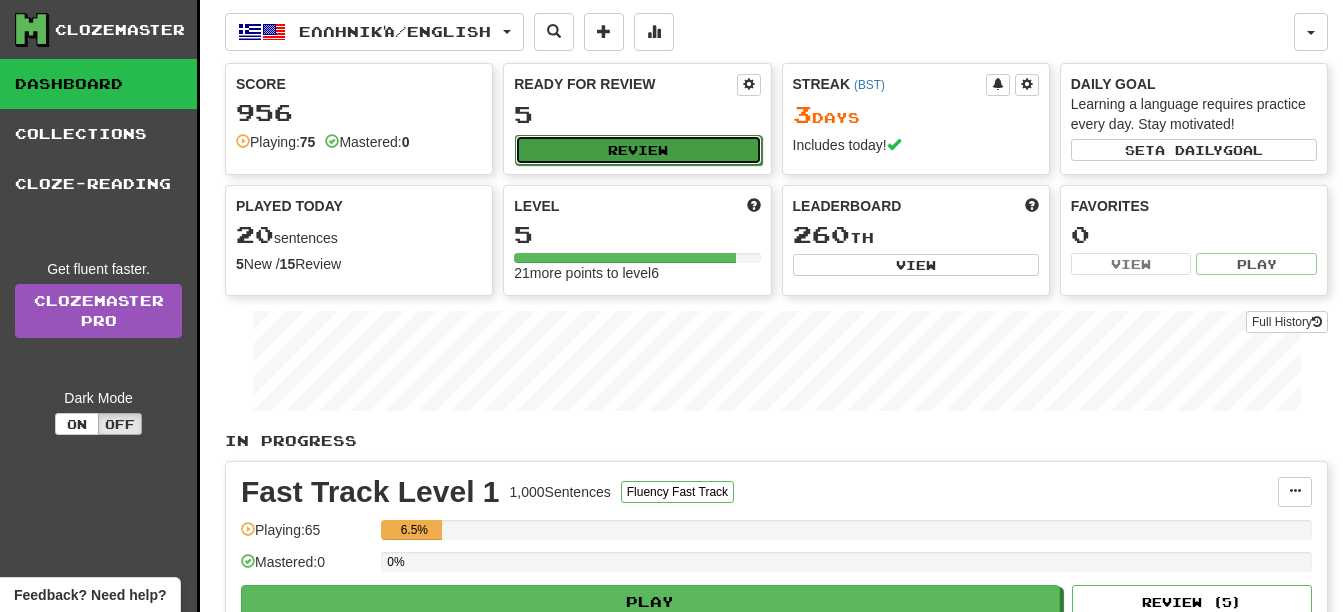 click on "Review" at bounding box center (638, 150) 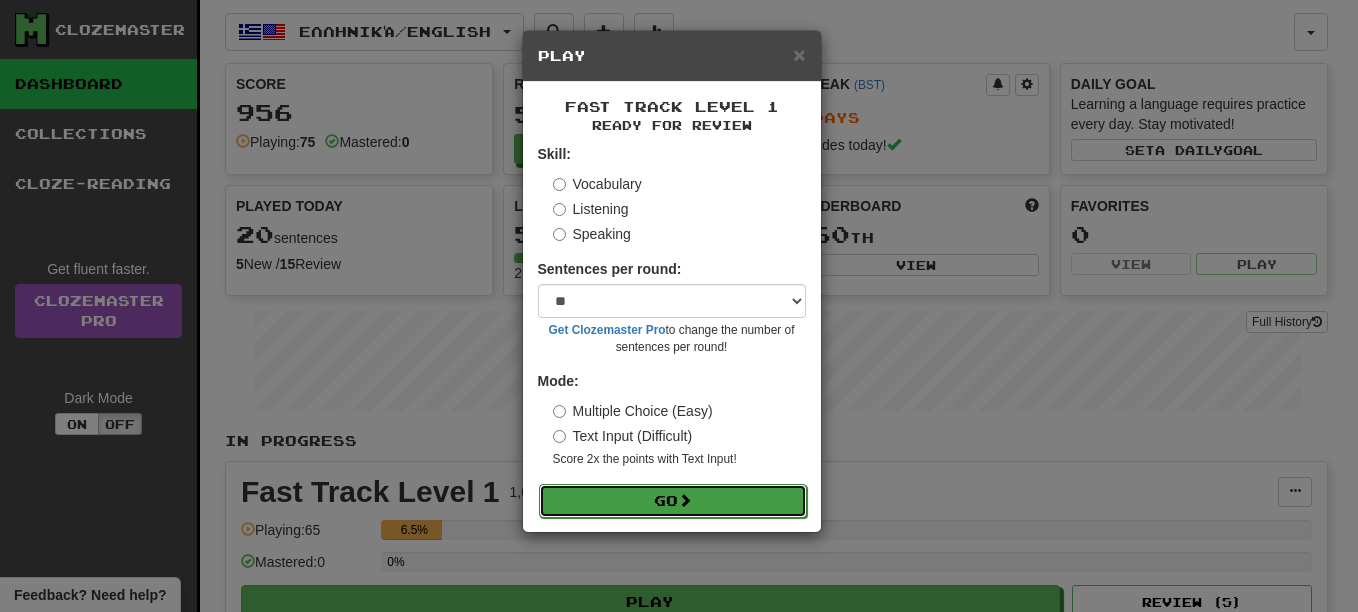 click on "Go" at bounding box center (673, 501) 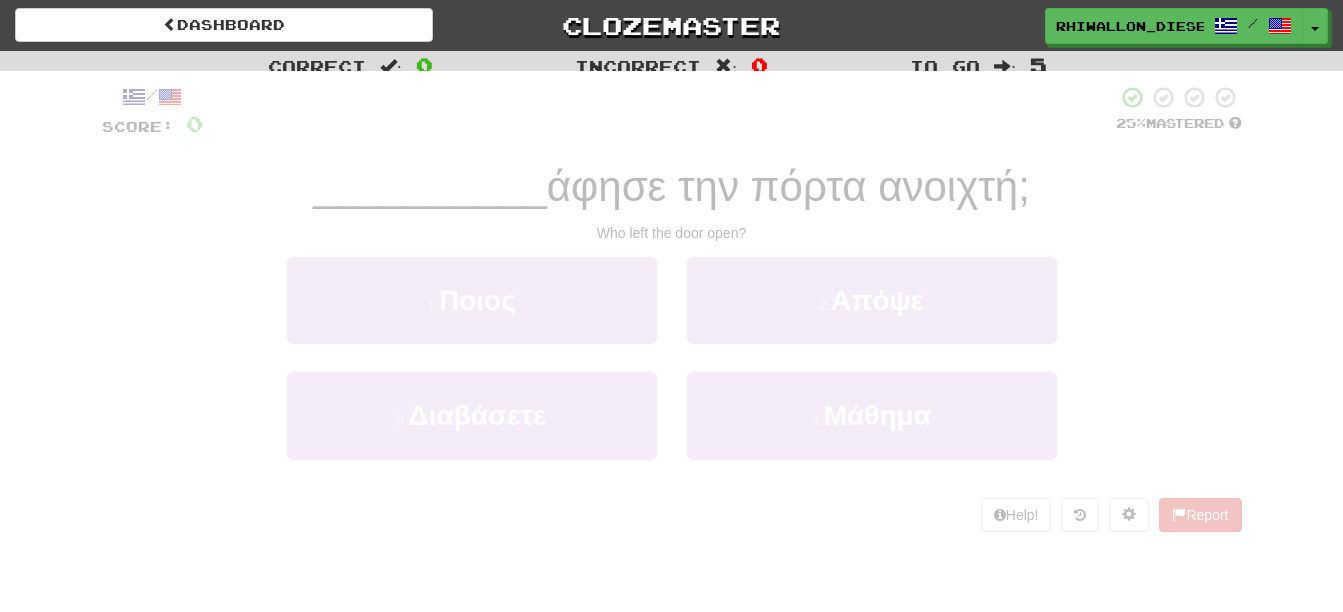 scroll, scrollTop: 0, scrollLeft: 0, axis: both 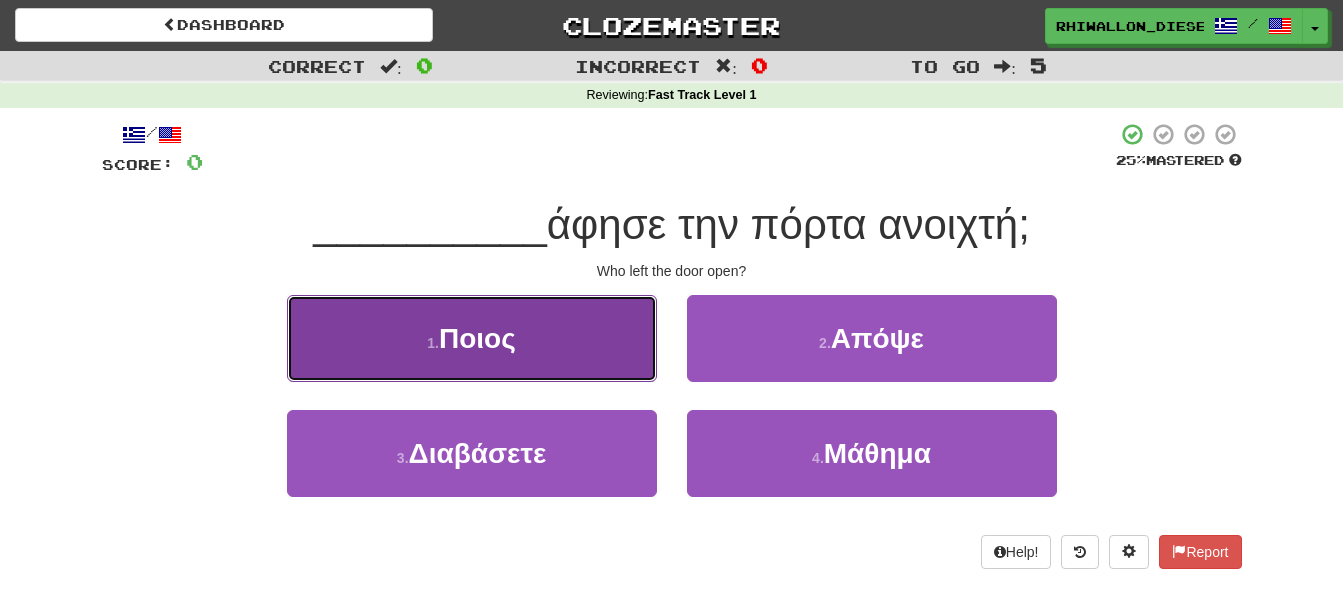 click on "1 . Ποιος" at bounding box center (472, 338) 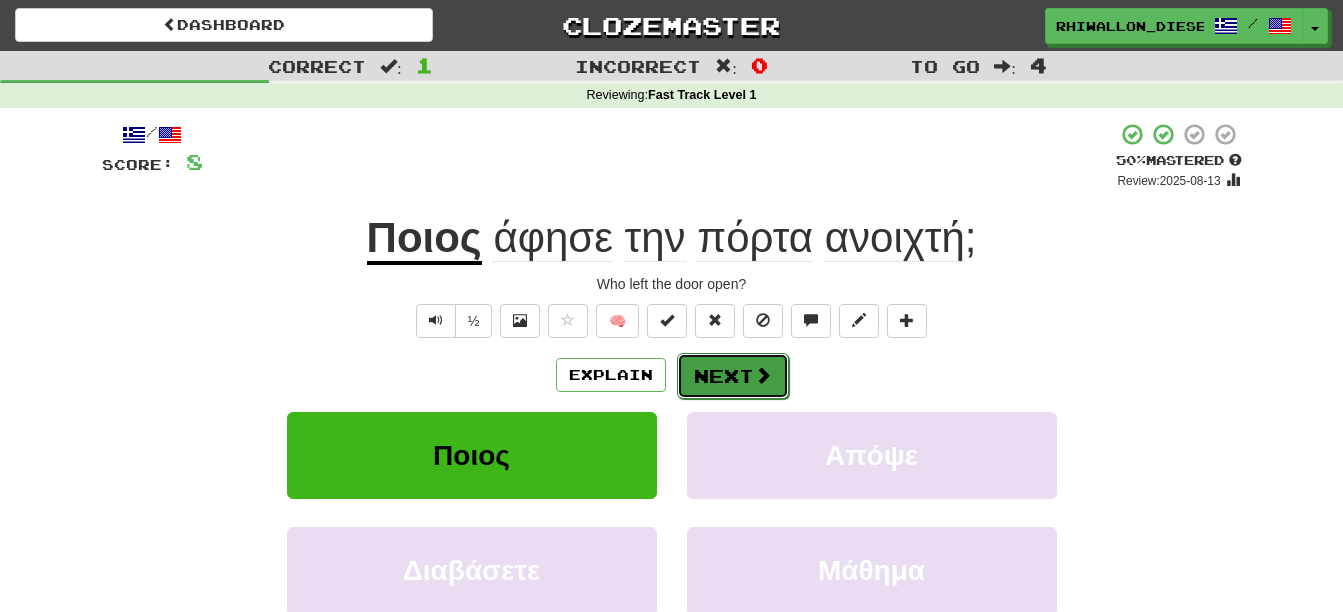click on "Next" at bounding box center [733, 376] 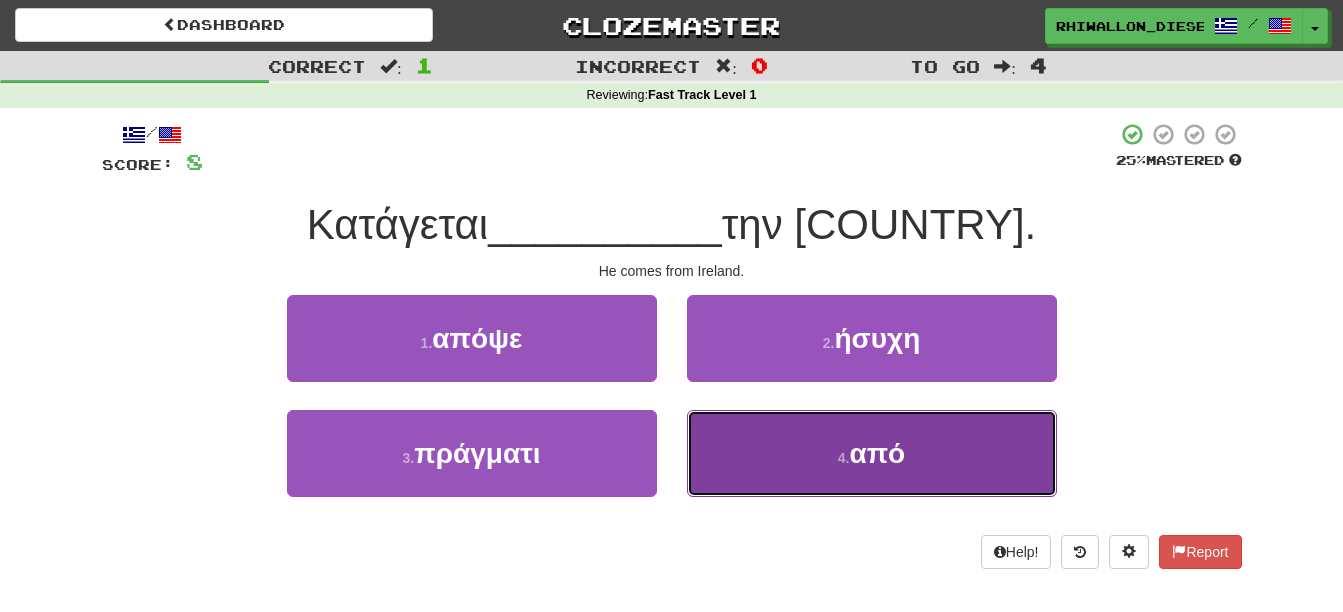 click on "4 . από" at bounding box center (872, 453) 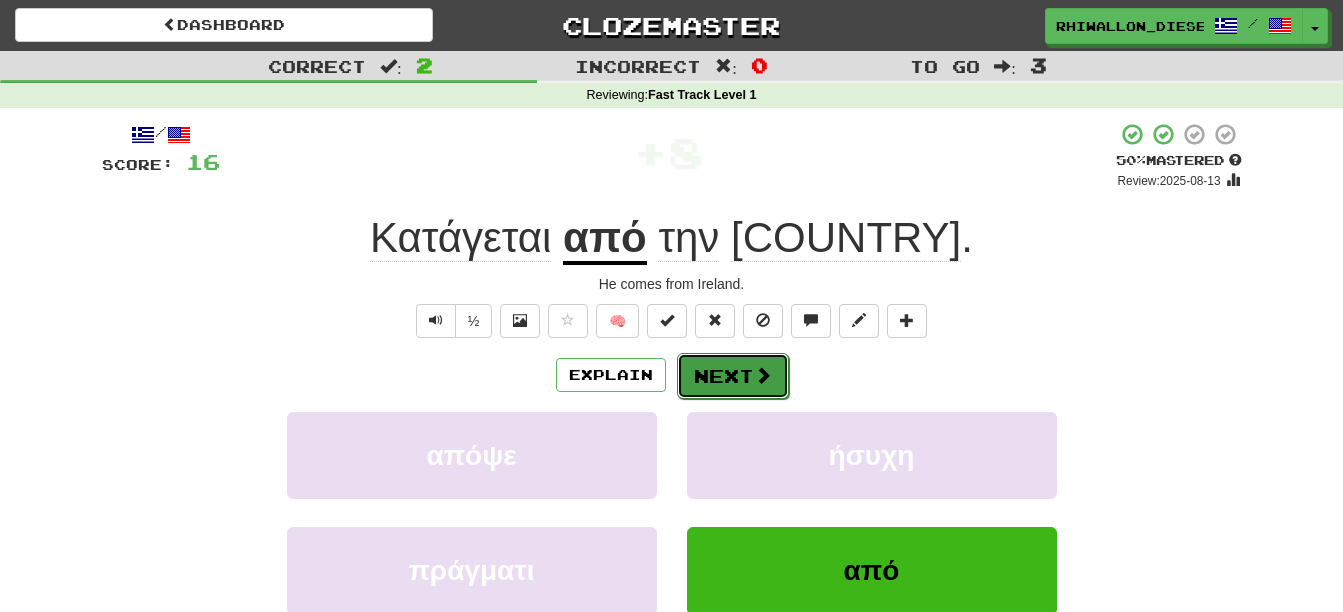 click on "Next" at bounding box center (733, 376) 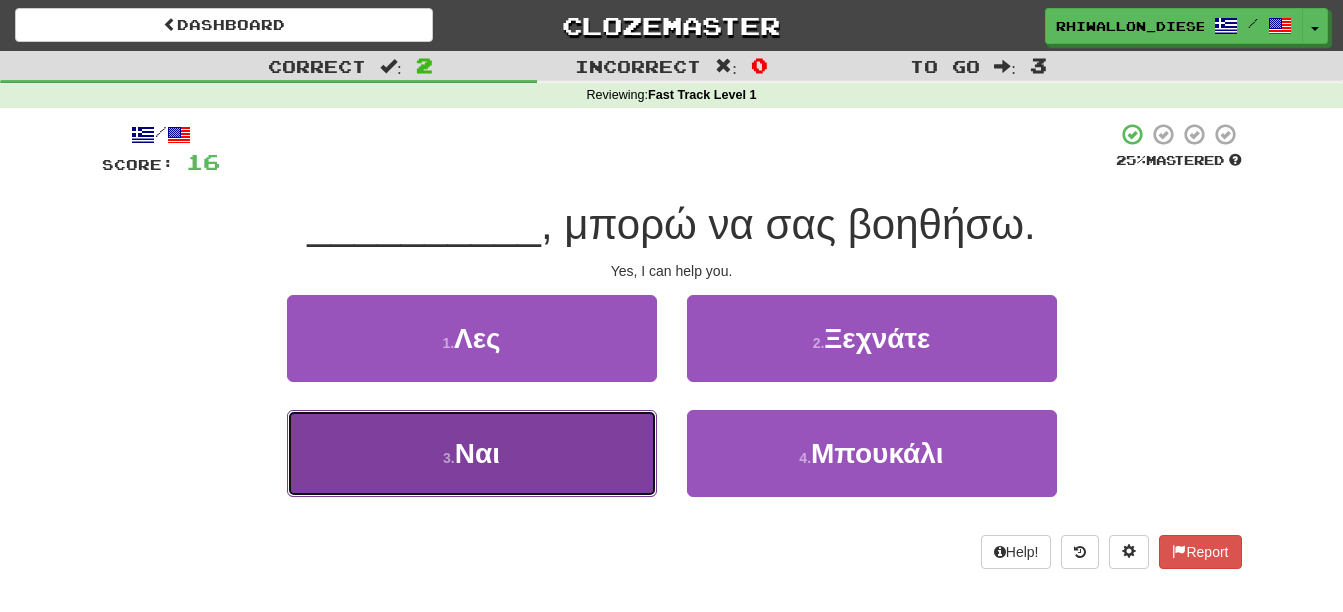 click on "3 .  Ναι" at bounding box center [472, 453] 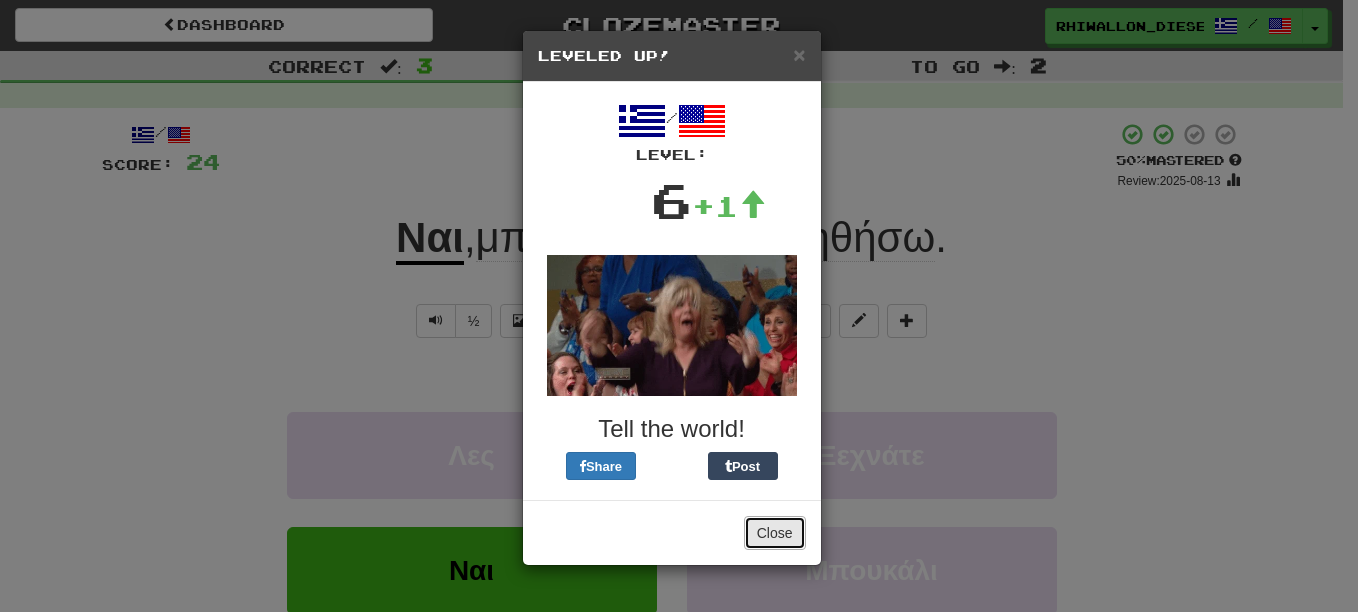 click on "Close" at bounding box center (775, 533) 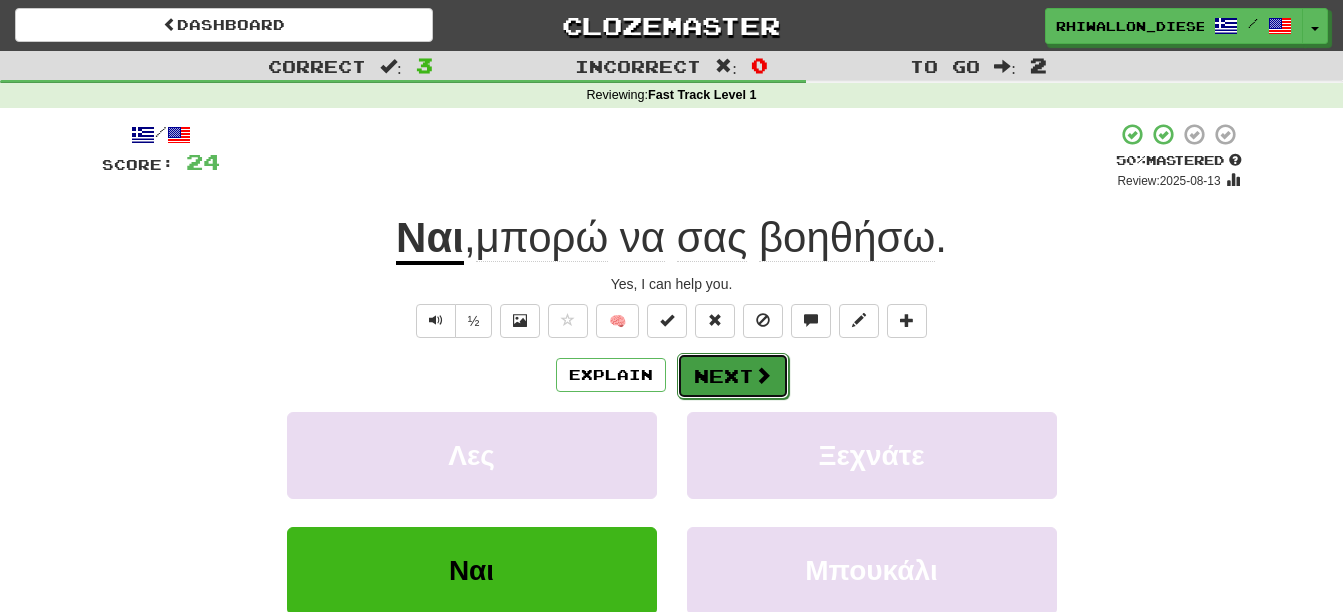 click on "Next" at bounding box center (733, 376) 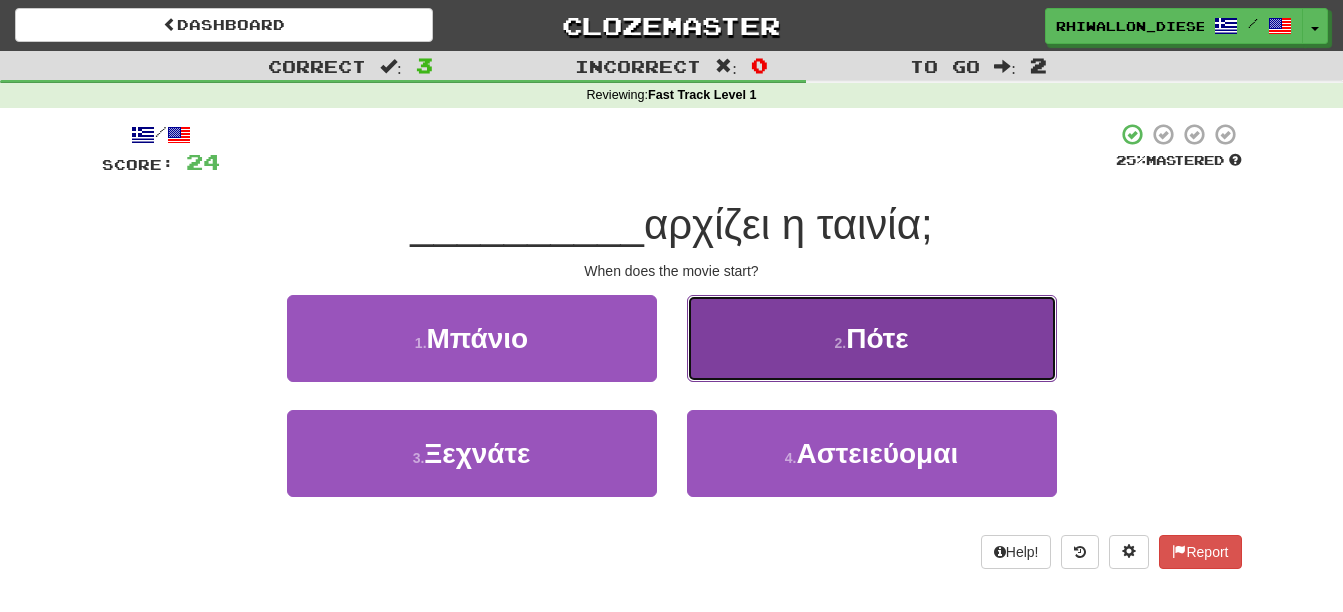 click on "2 .  Πότε" at bounding box center [872, 338] 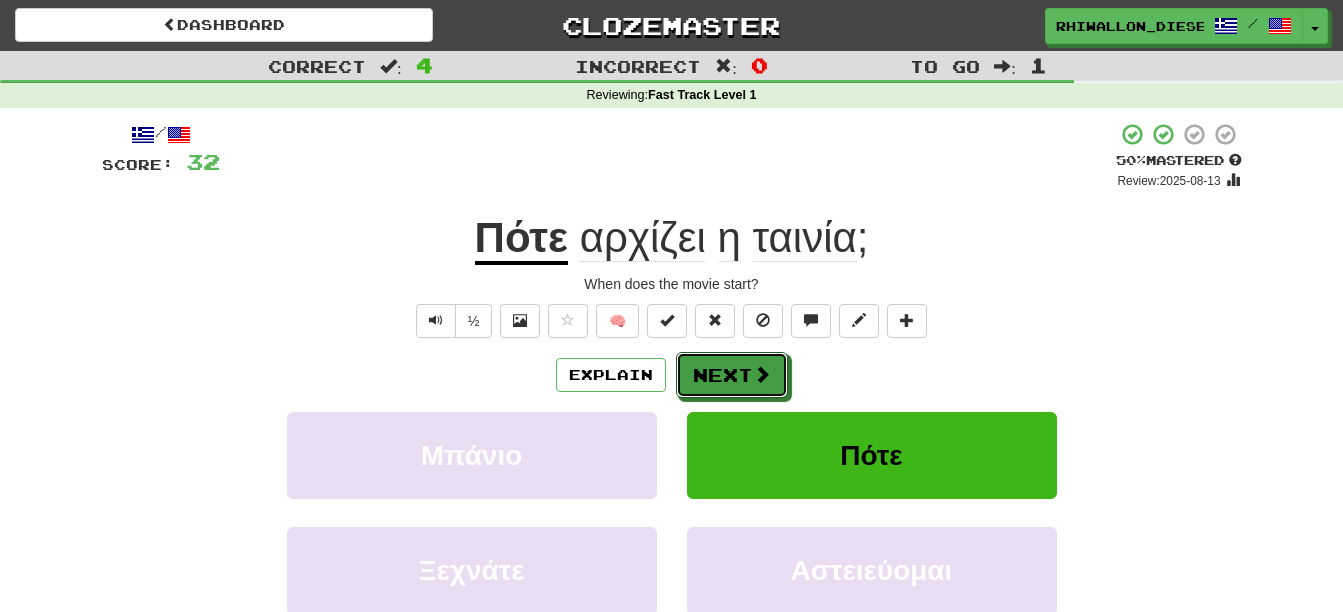 click at bounding box center [762, 374] 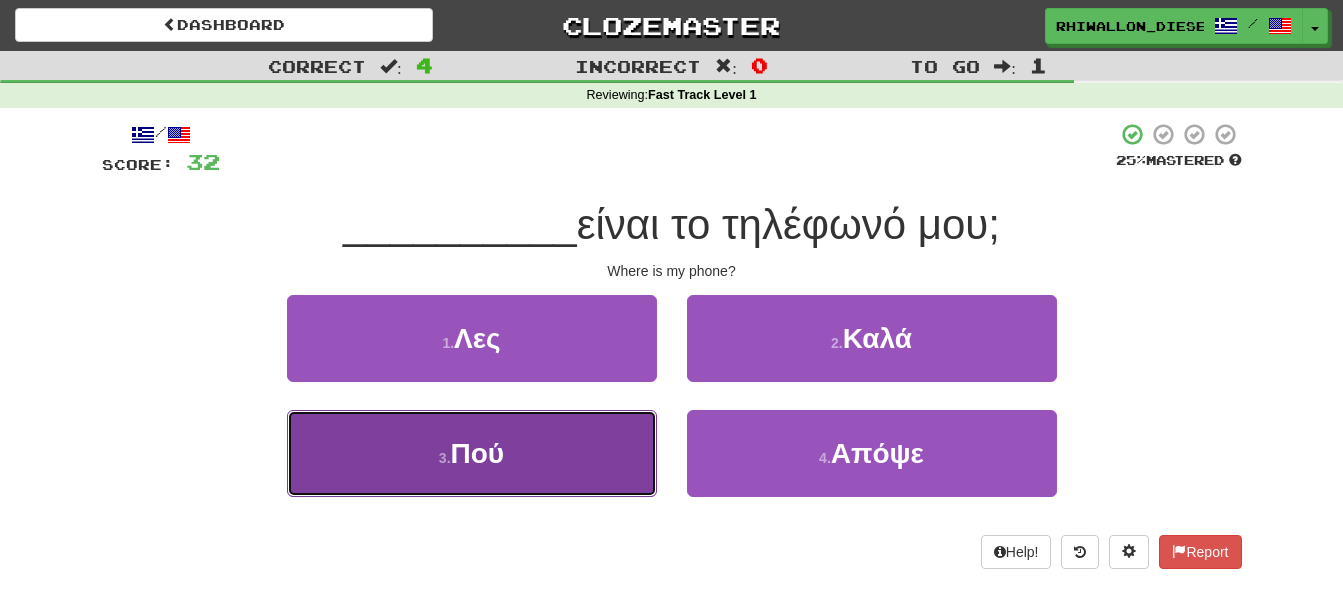 click on "3 .  Πού" at bounding box center [472, 453] 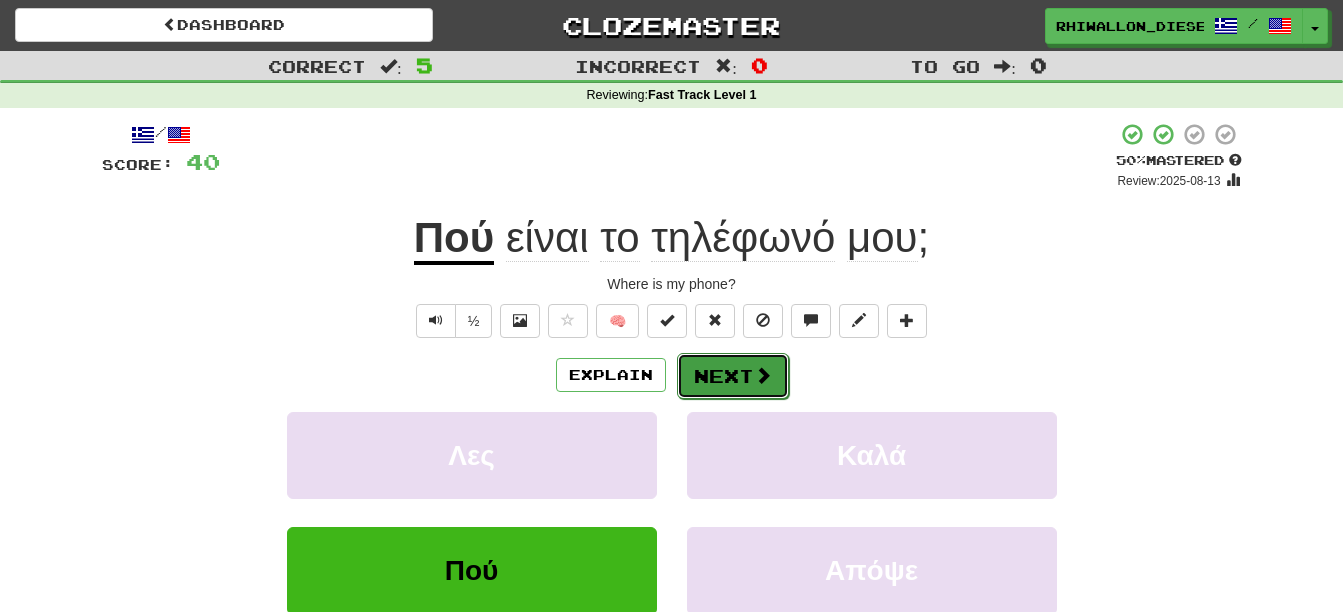 click on "Next" at bounding box center [733, 376] 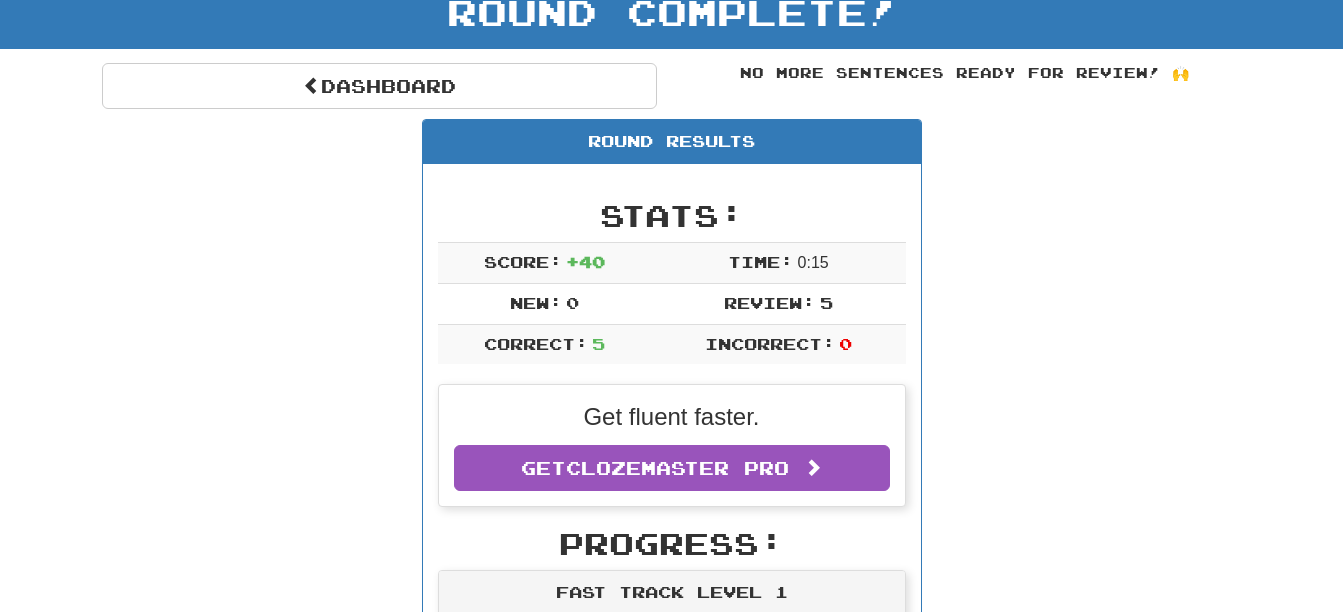 scroll, scrollTop: 293, scrollLeft: 0, axis: vertical 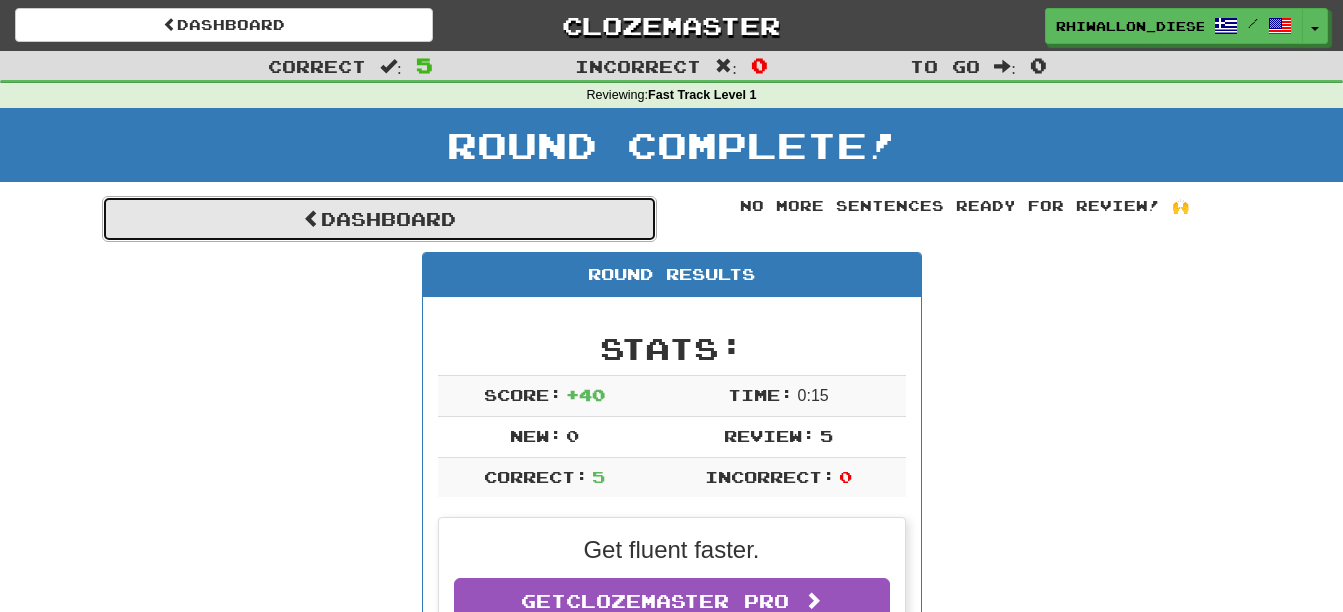 click on "Dashboard" at bounding box center (379, 219) 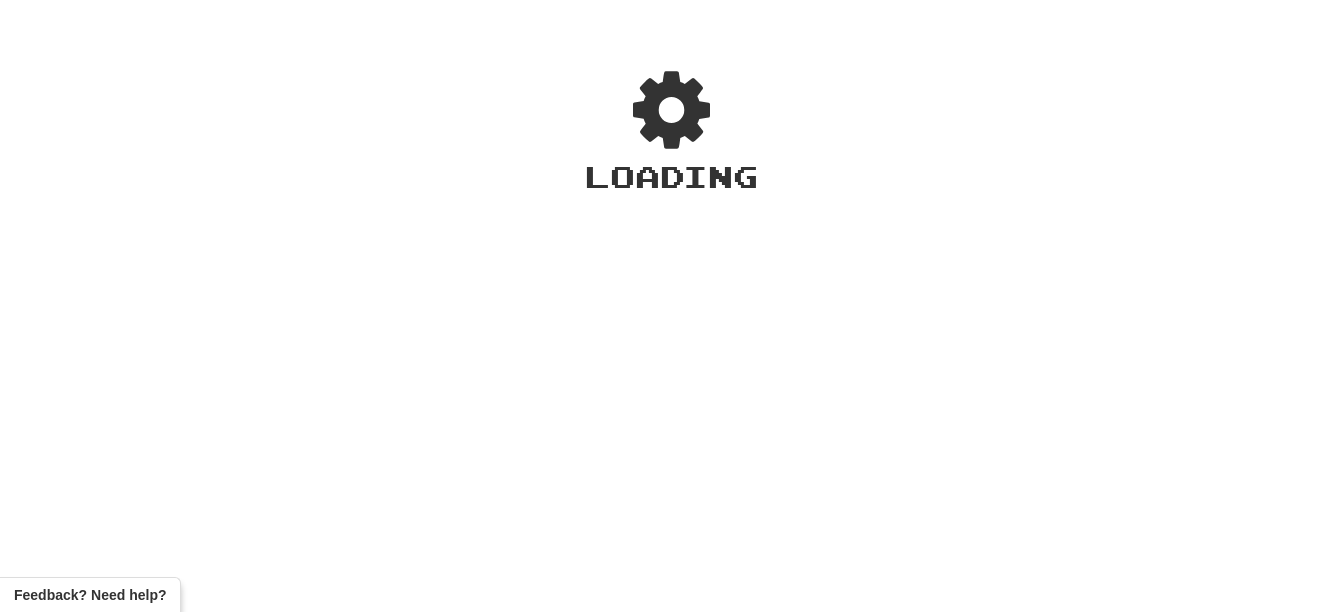 scroll, scrollTop: 0, scrollLeft: 0, axis: both 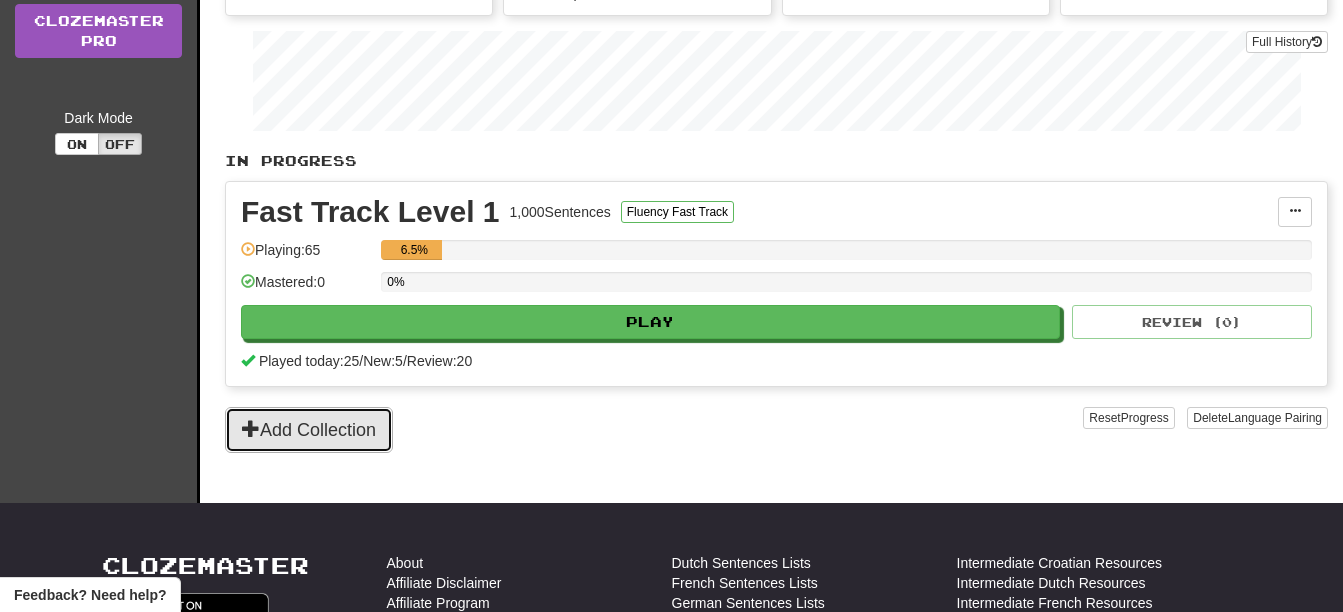 click on "Add Collection" at bounding box center (309, 430) 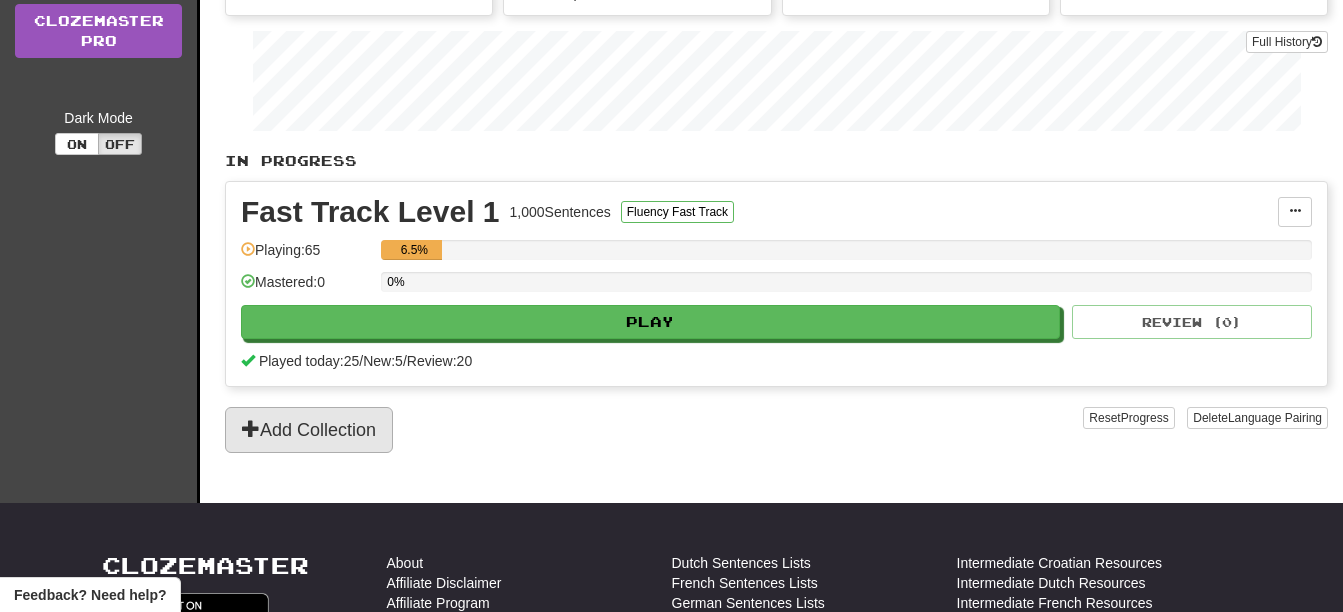 scroll, scrollTop: 0, scrollLeft: 0, axis: both 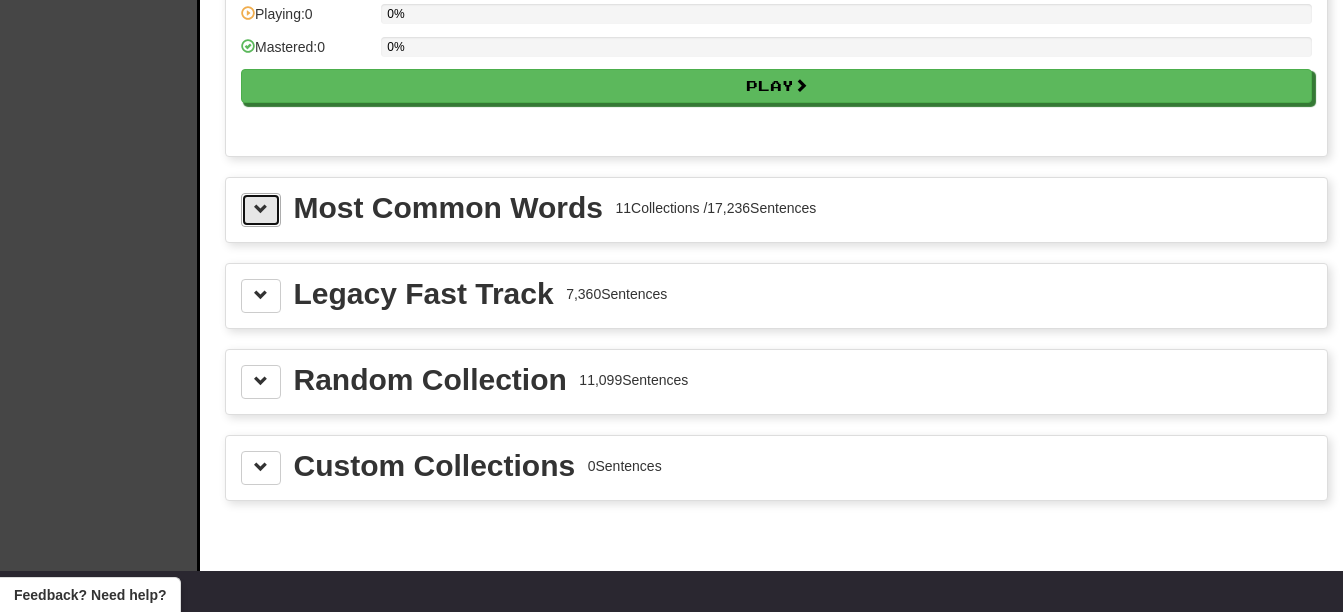 click at bounding box center [261, 210] 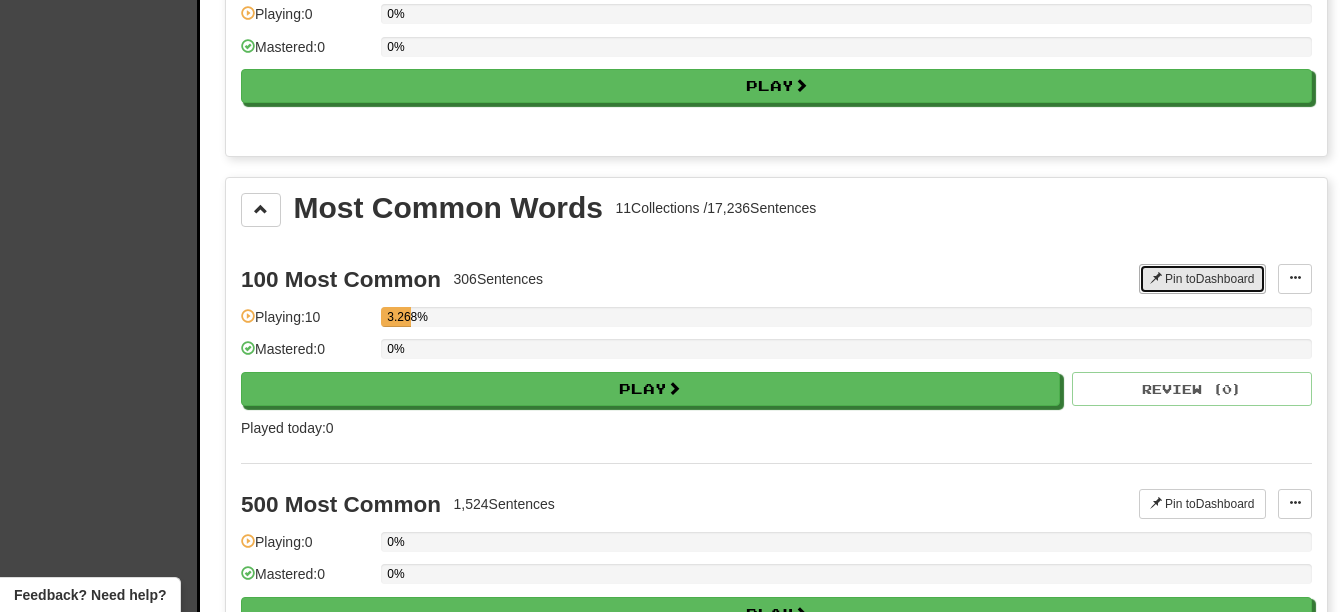 click on "Pin to  Dashboard" at bounding box center [1202, 279] 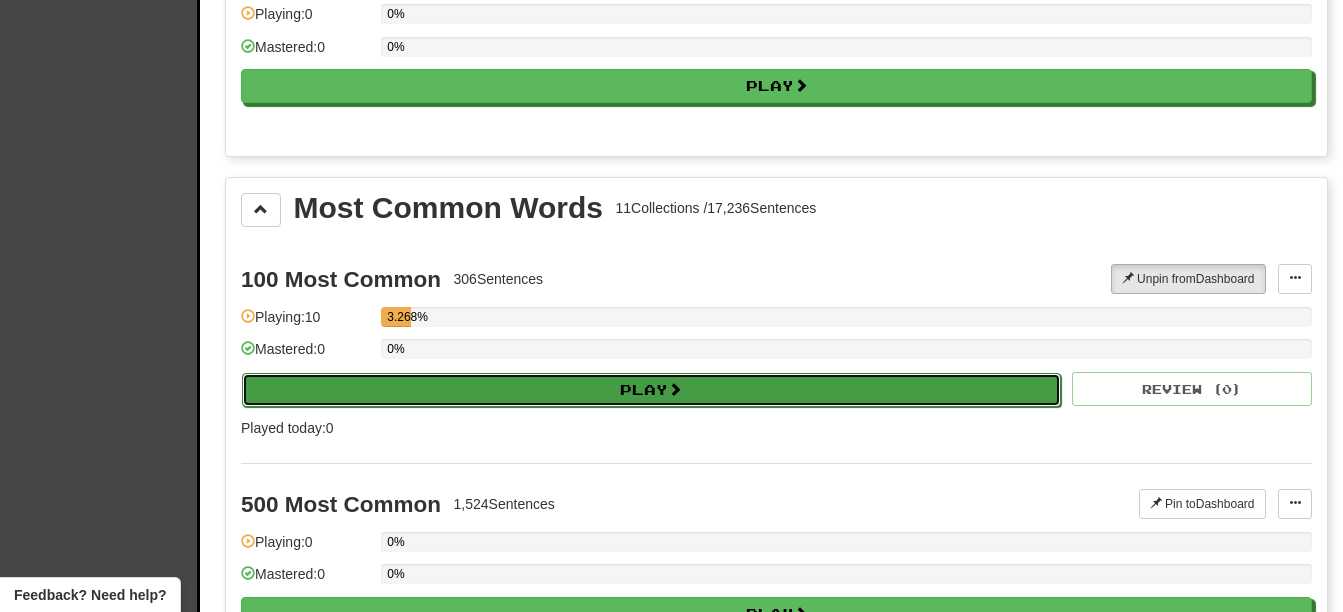 click on "Play" at bounding box center (651, 390) 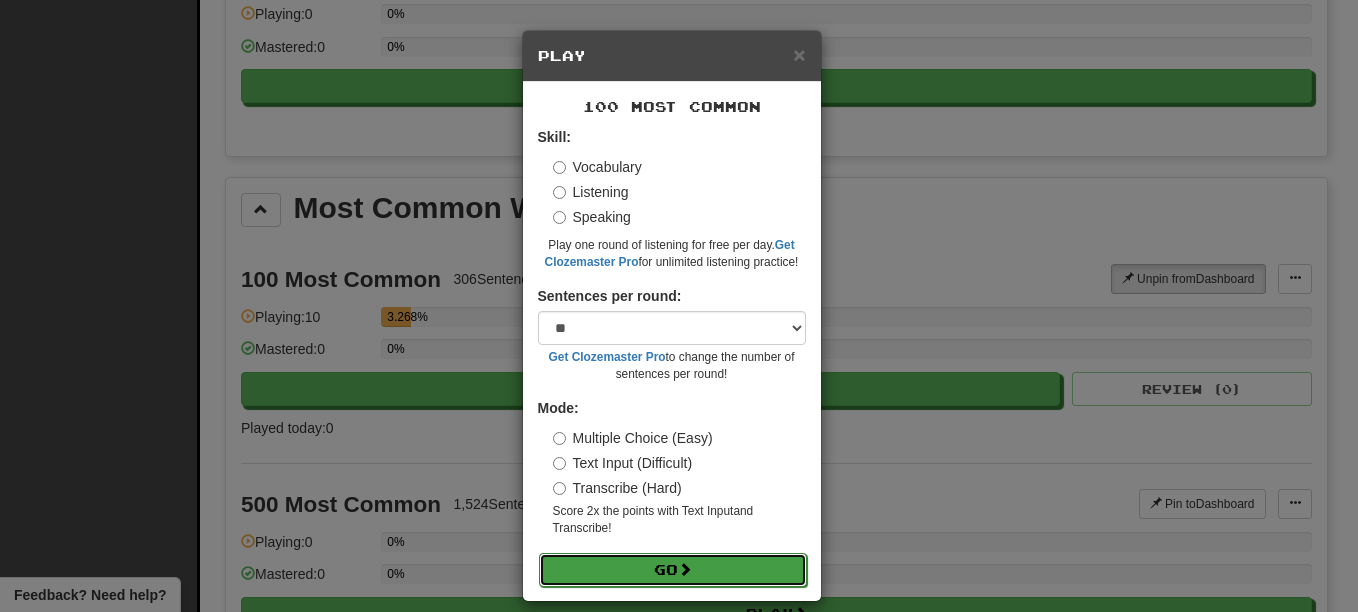 click on "Go" at bounding box center [673, 570] 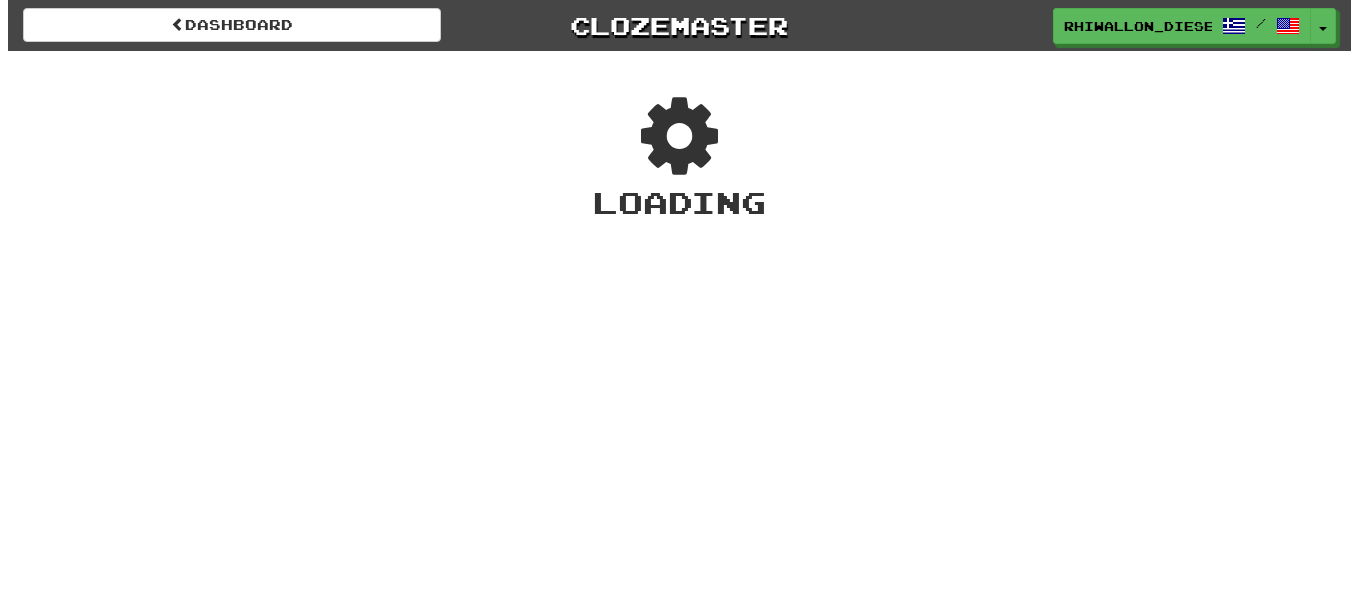 scroll, scrollTop: 0, scrollLeft: 0, axis: both 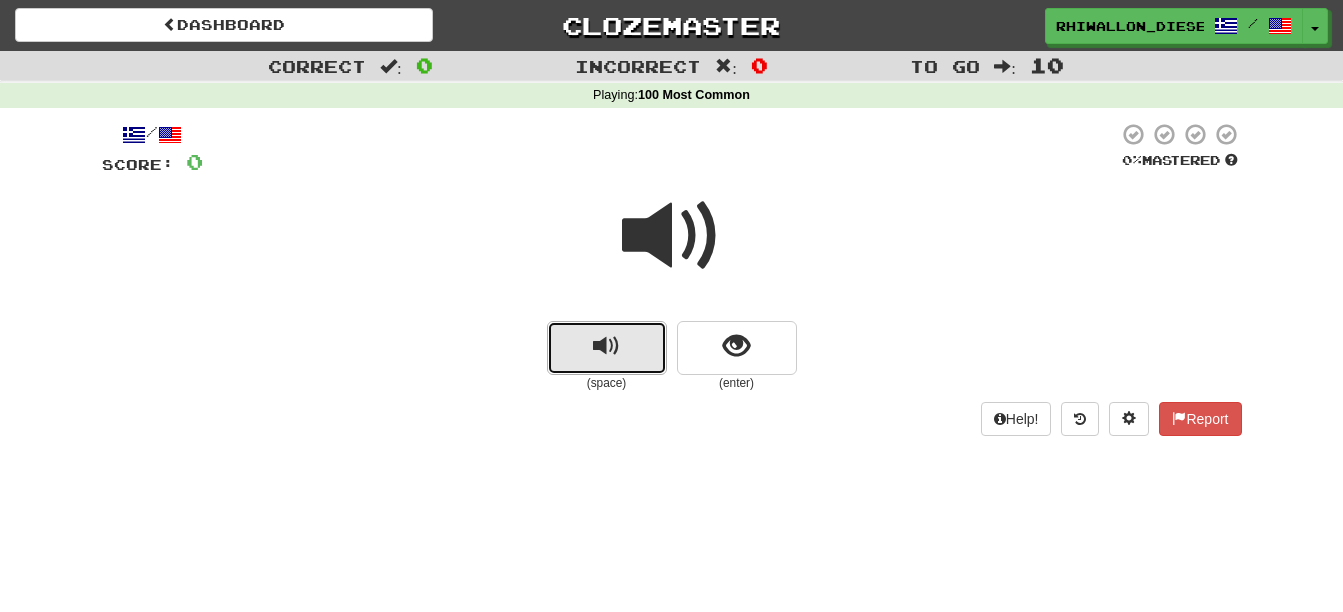 click at bounding box center (606, 346) 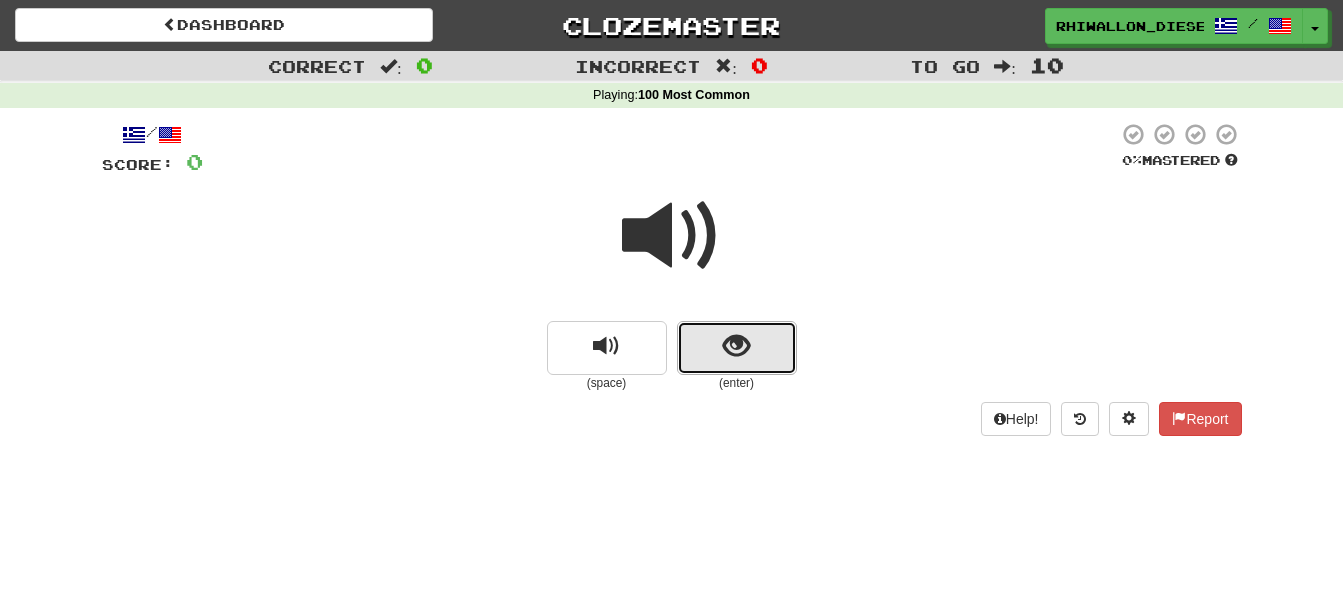 click at bounding box center (736, 346) 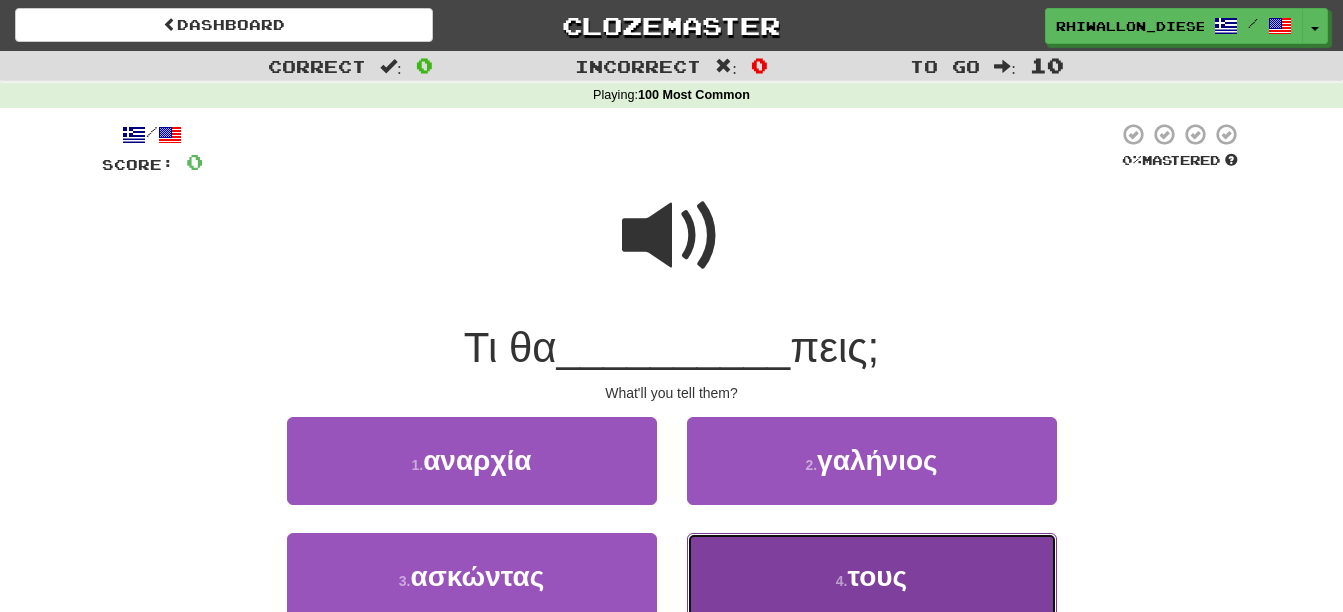 click on "τους" at bounding box center (878, 576) 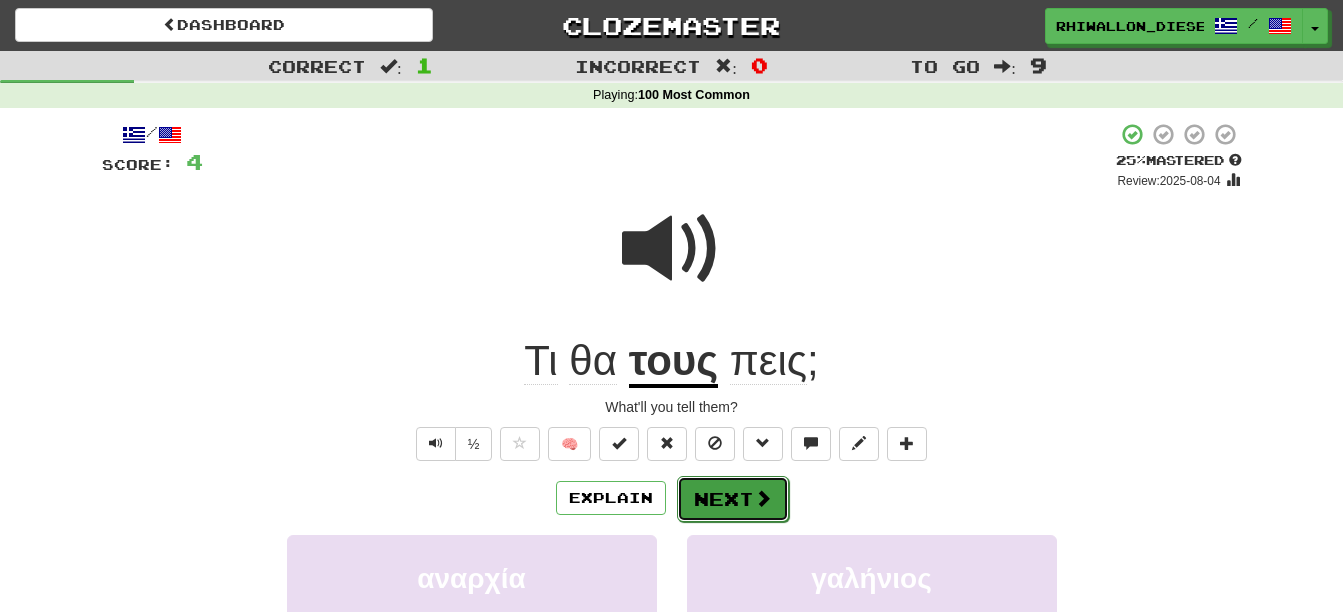 click on "Next" at bounding box center (733, 499) 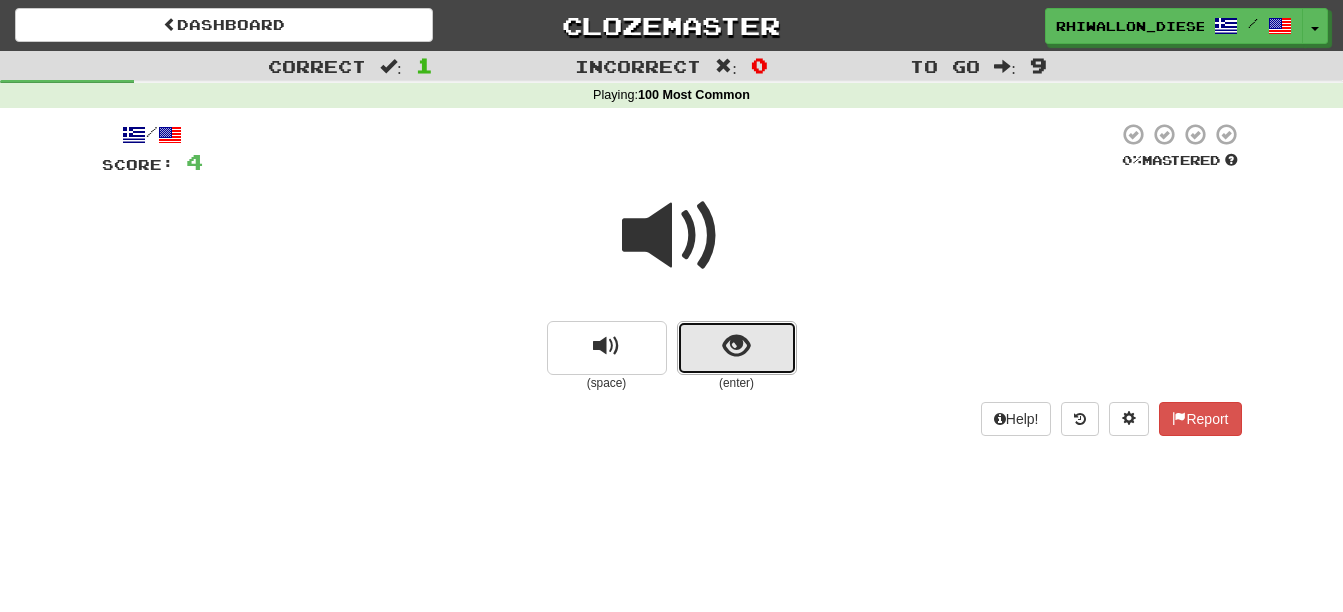 click at bounding box center (736, 346) 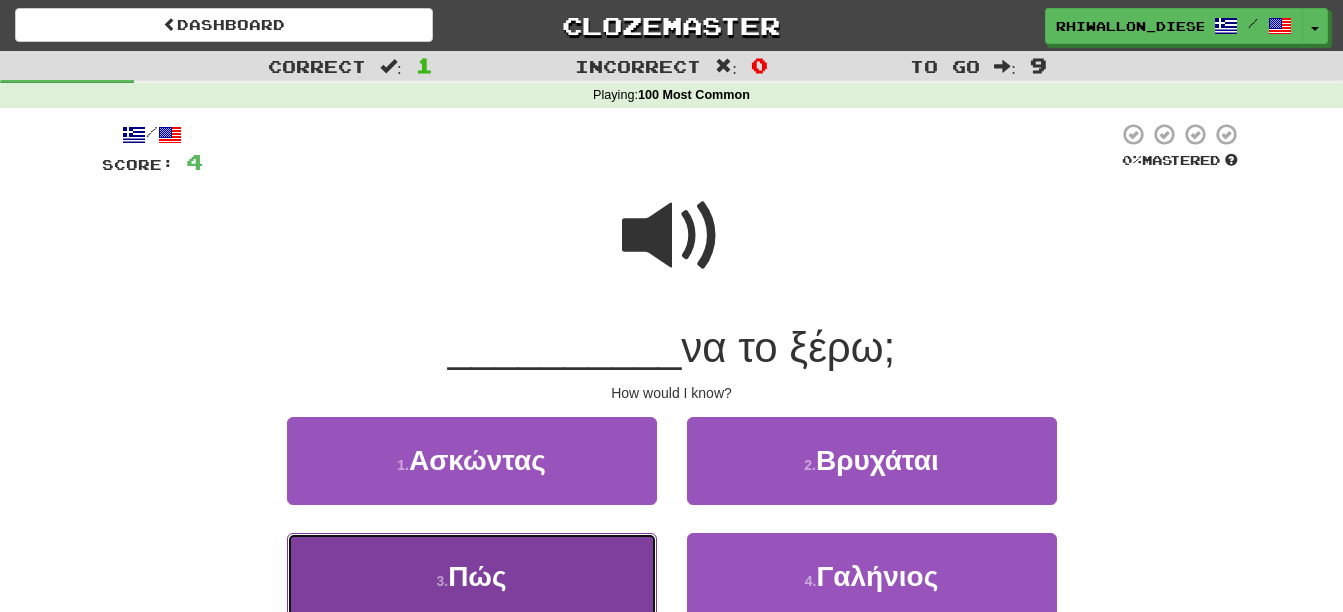 click on "3 .  Πώς" at bounding box center [472, 576] 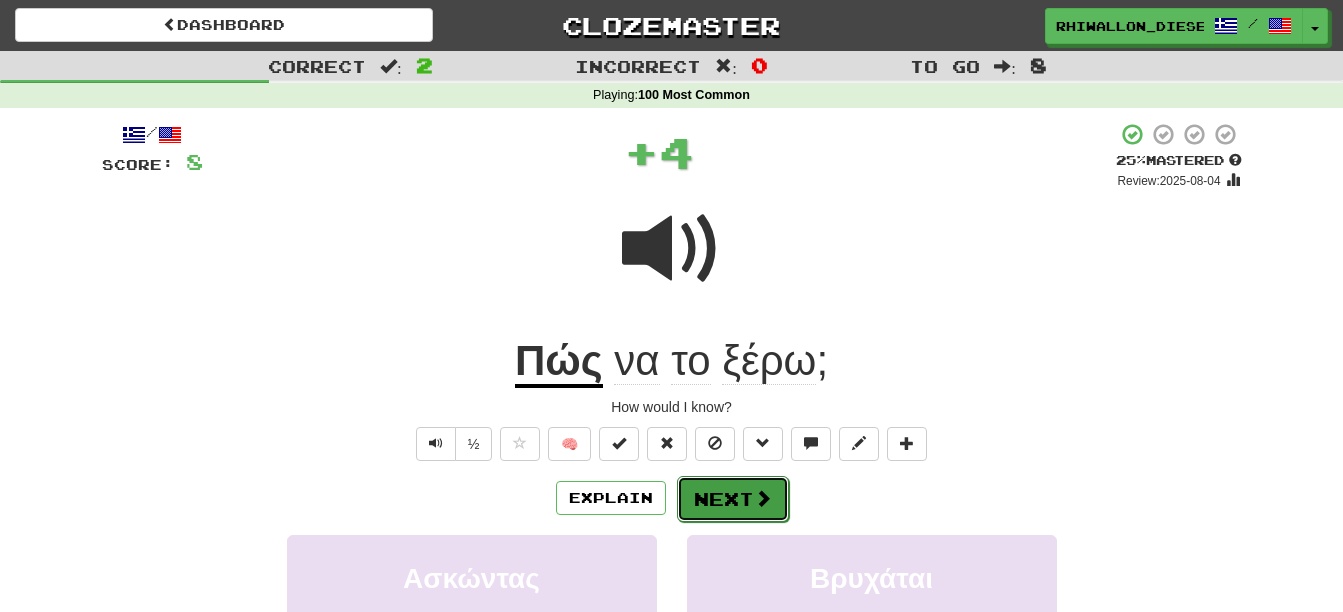 click at bounding box center (763, 498) 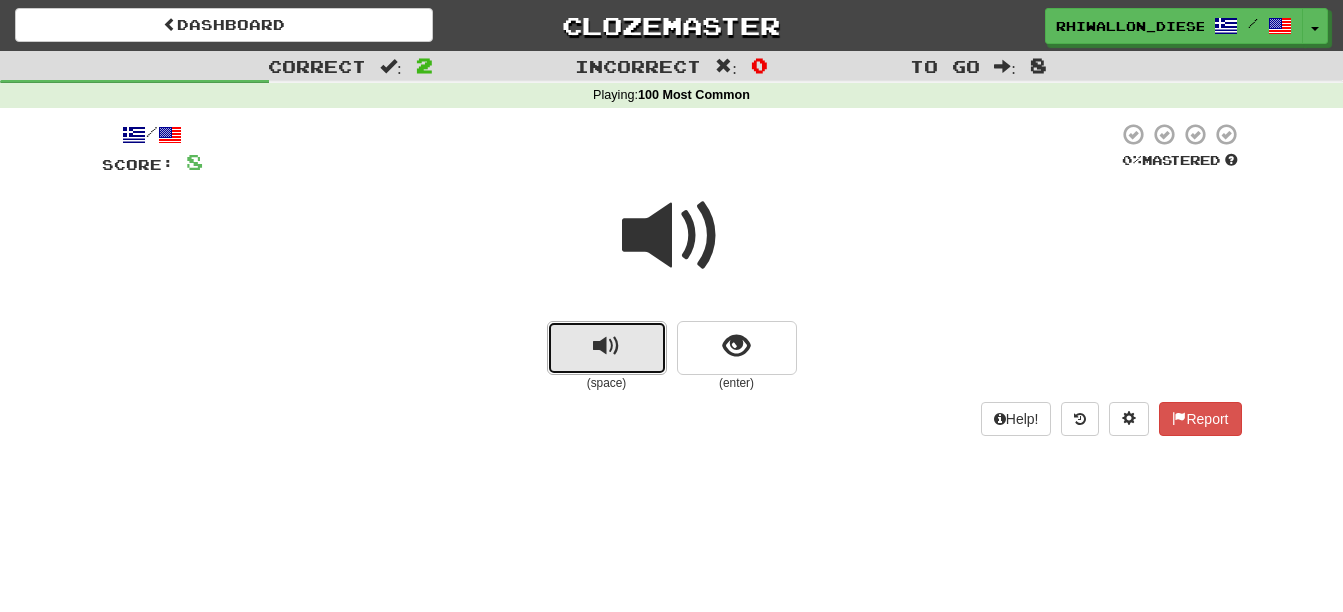 click at bounding box center (606, 346) 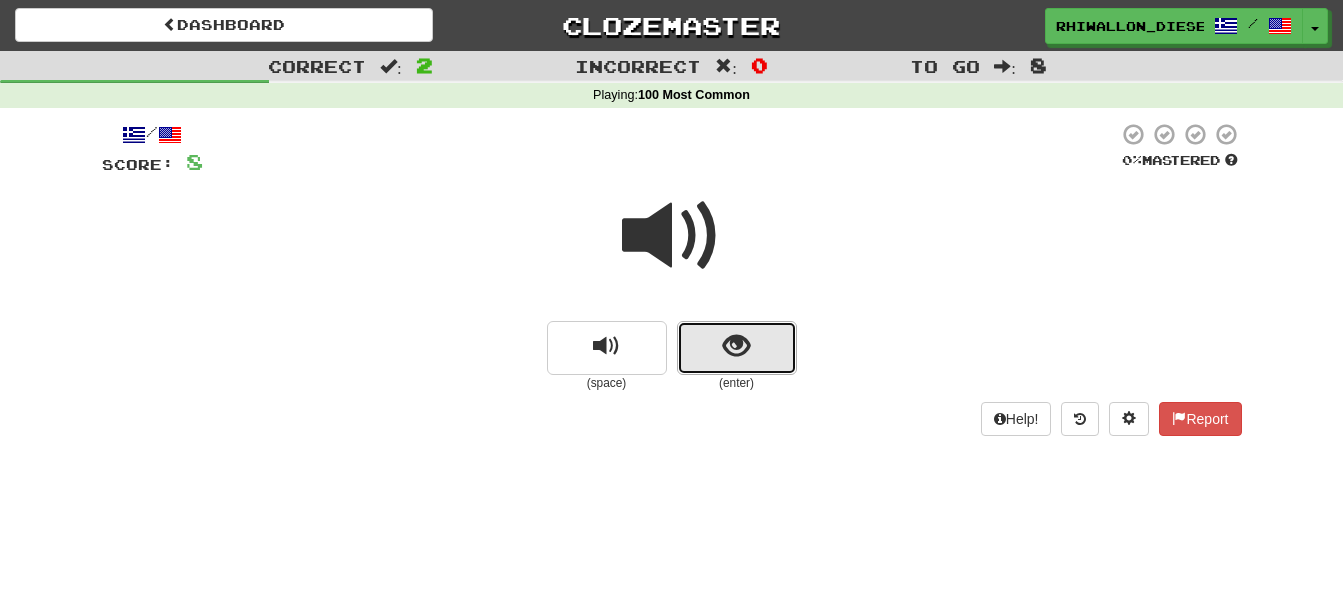 click at bounding box center (736, 346) 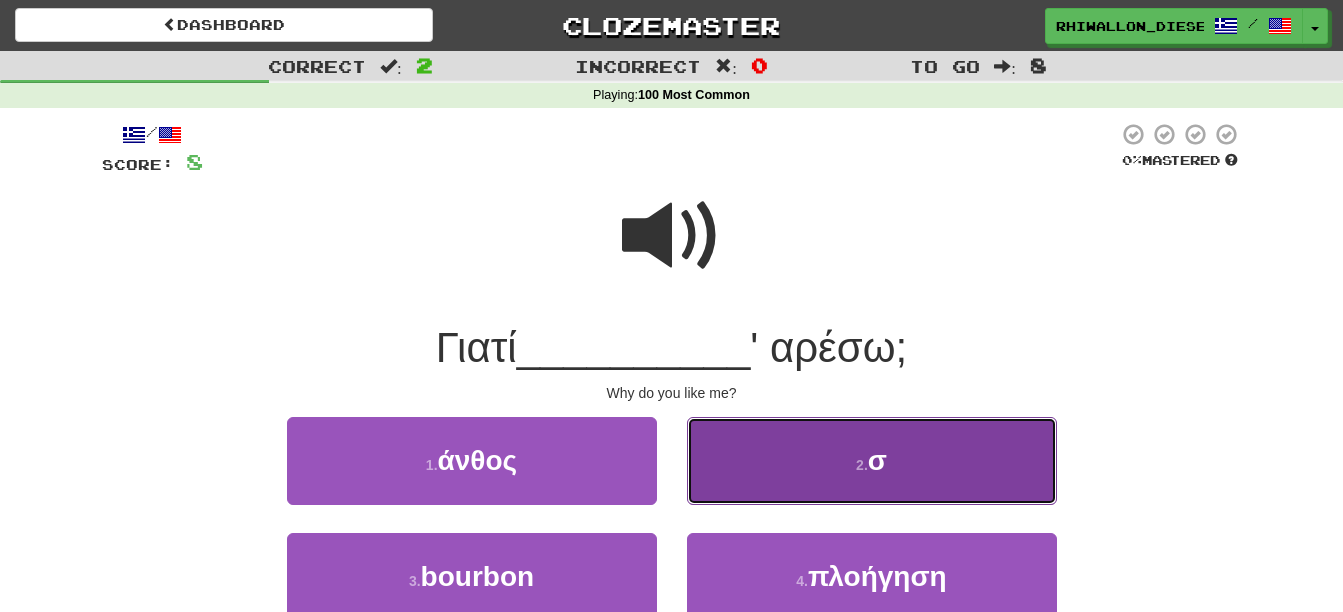 click on "2 .  σ" at bounding box center (872, 460) 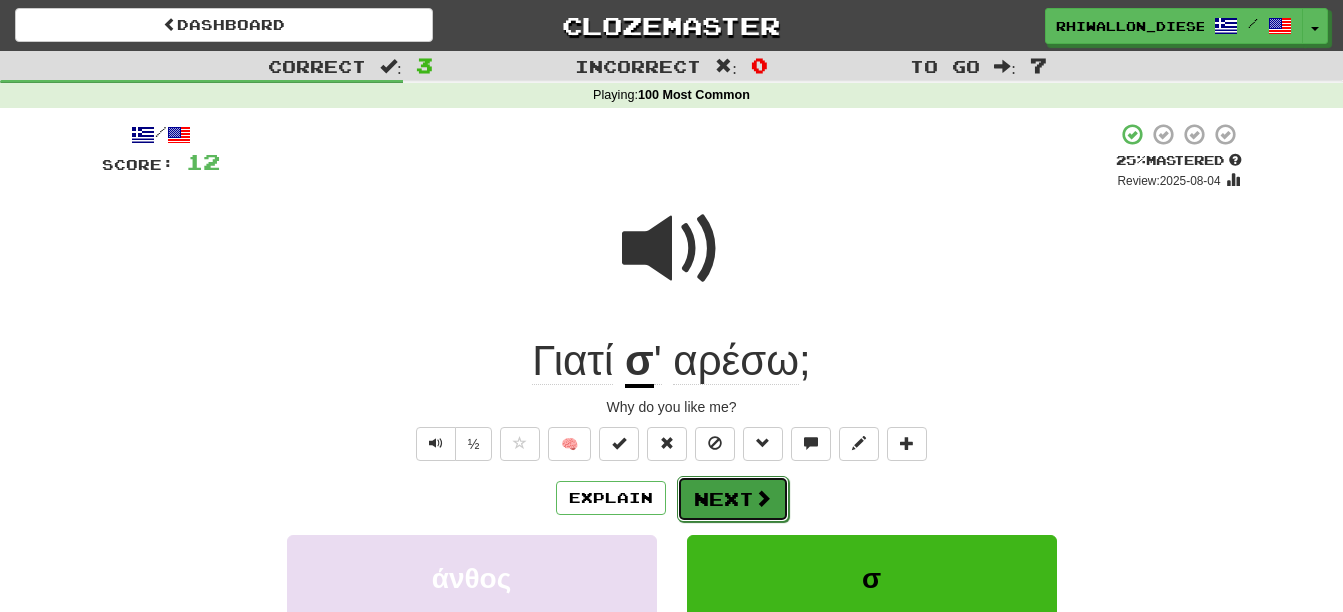click on "Next" at bounding box center (733, 499) 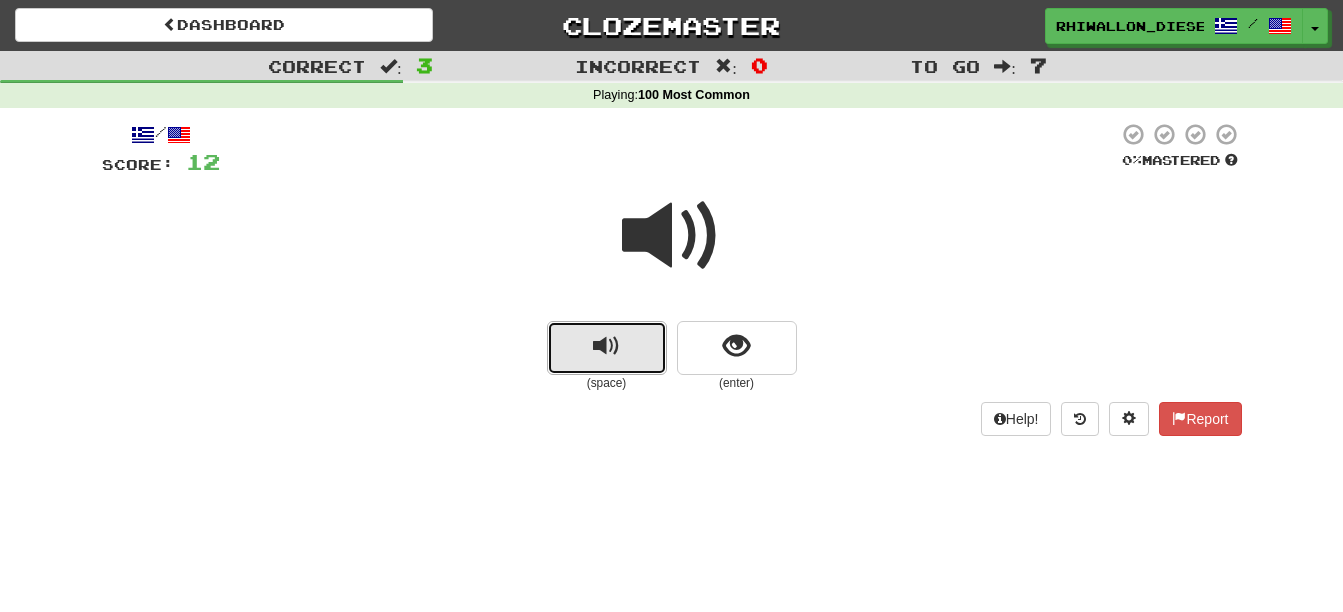 click at bounding box center [607, 348] 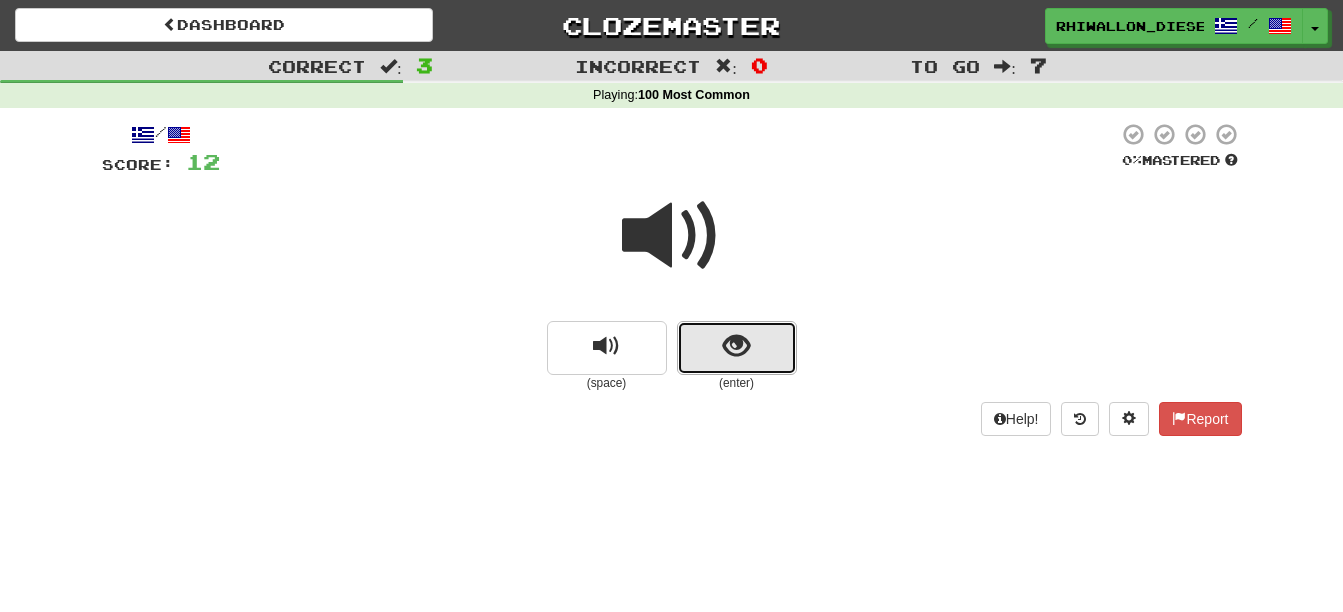 click at bounding box center (737, 348) 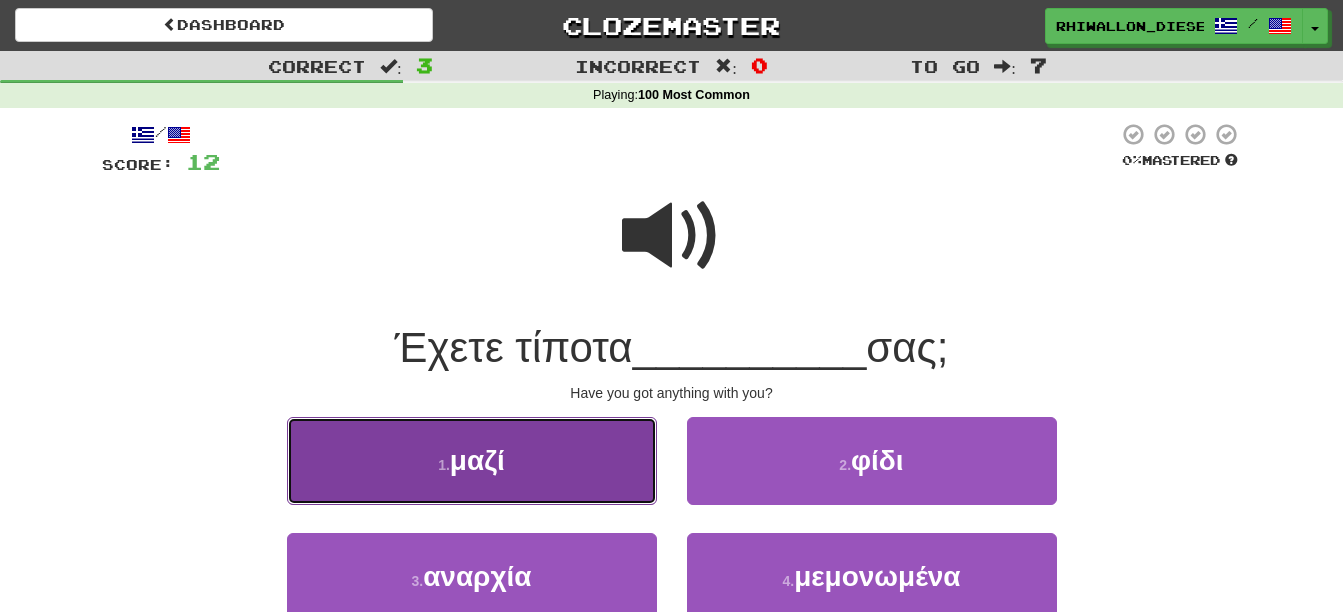 click on "1 .  μαζί" at bounding box center [472, 460] 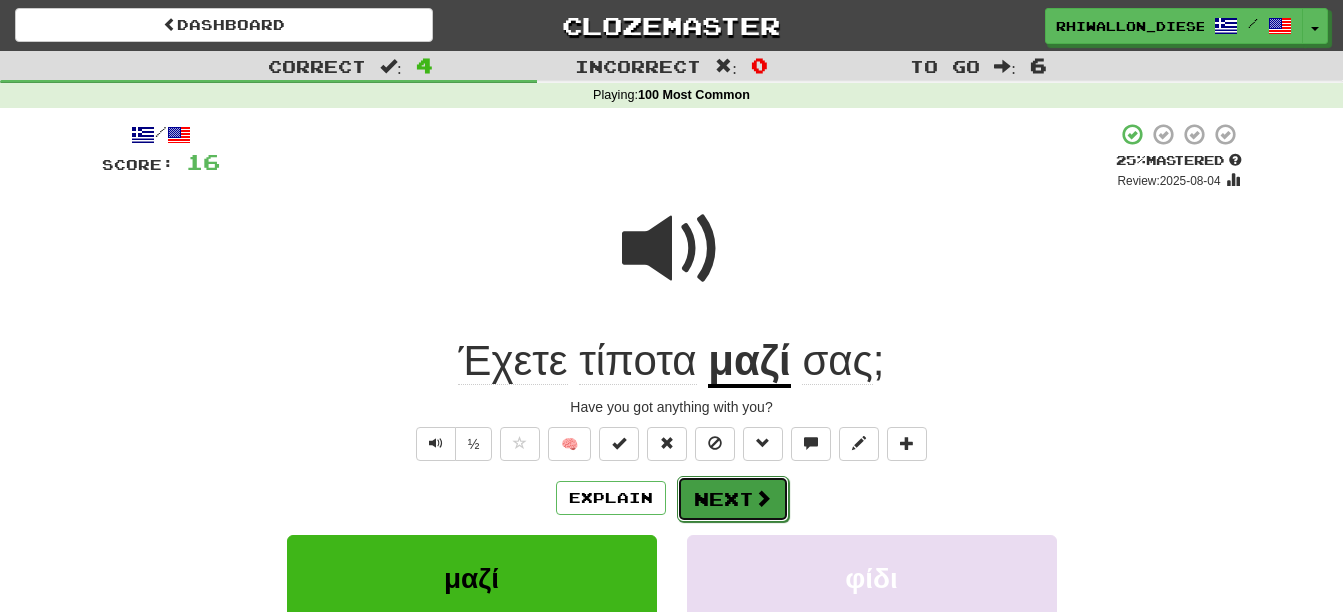 click on "Next" at bounding box center (733, 499) 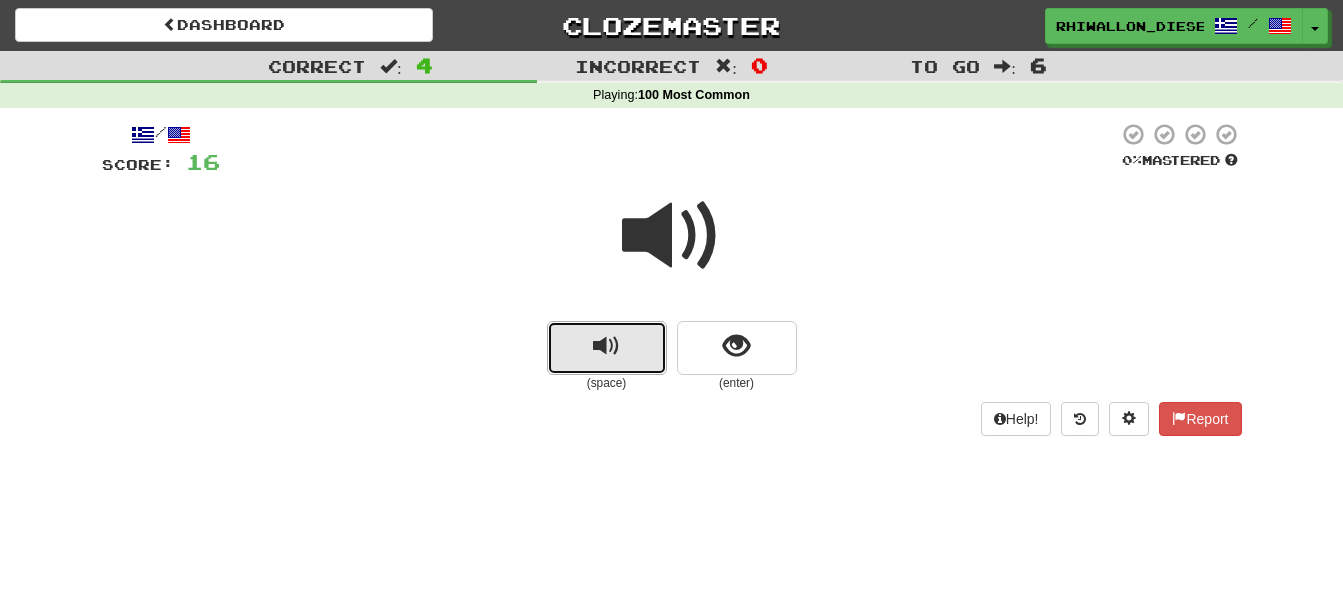 click at bounding box center [606, 346] 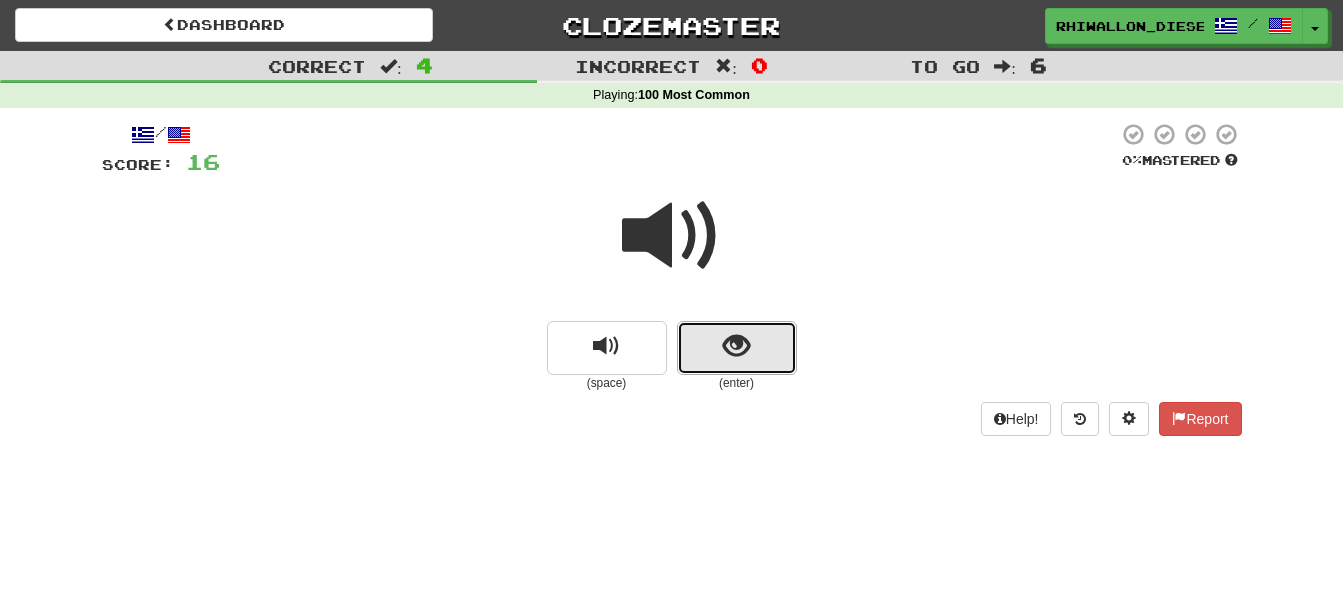 click at bounding box center (736, 346) 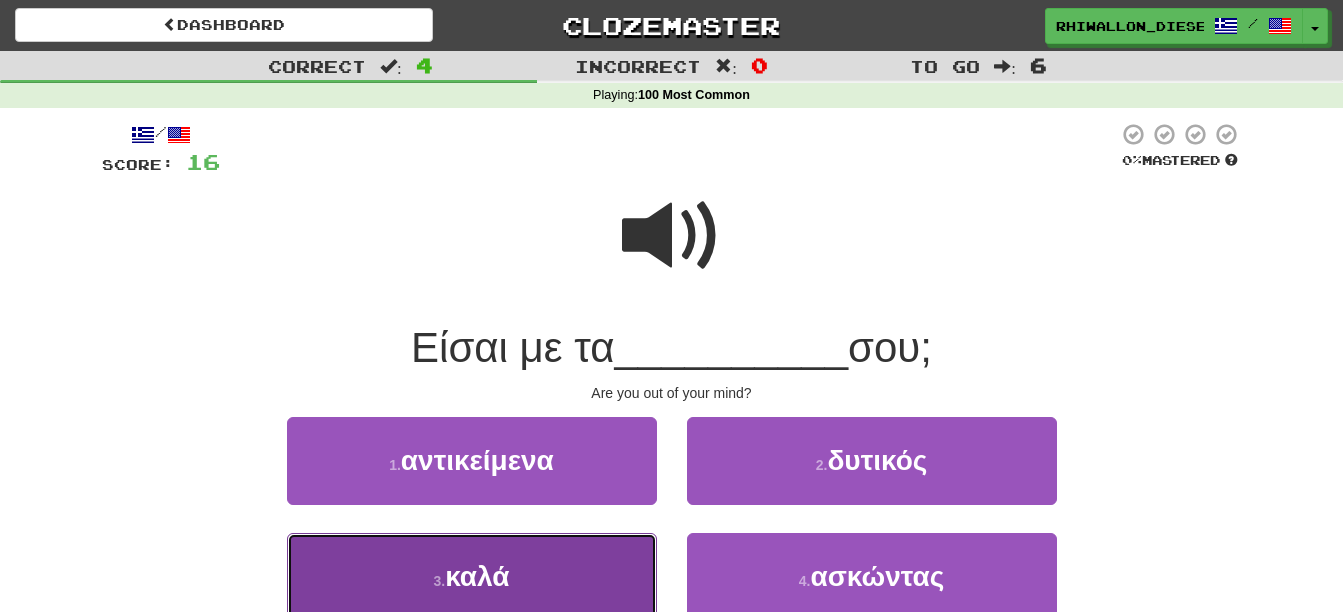 click on "3 .  καλά" at bounding box center [472, 576] 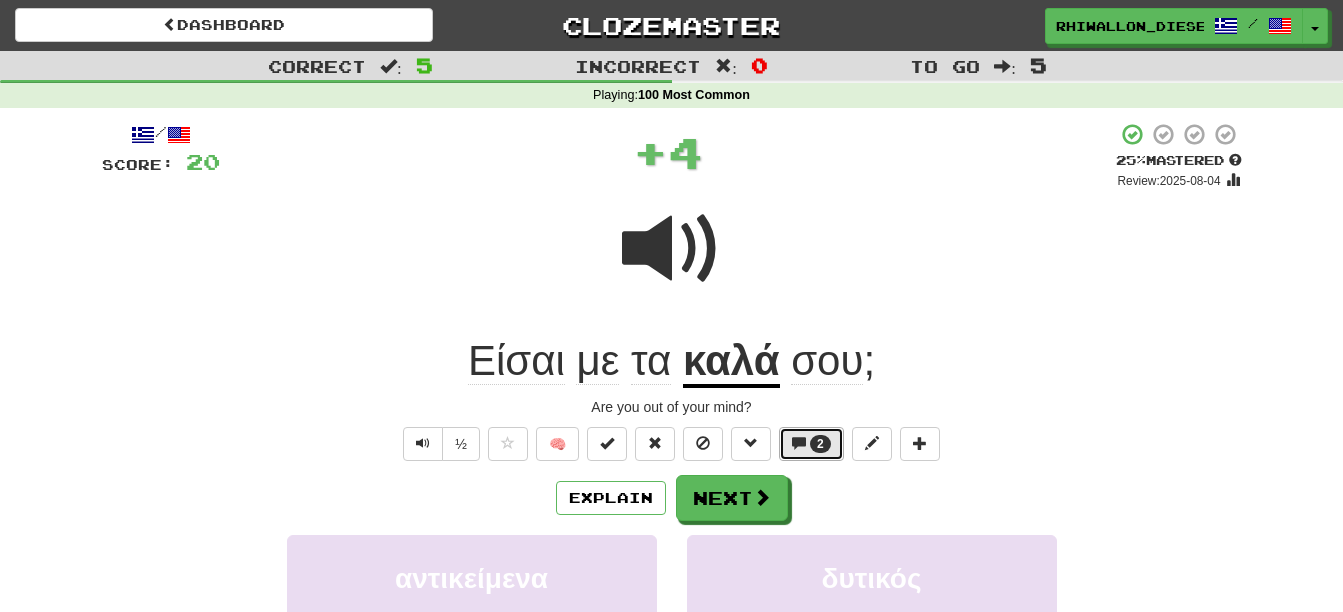 click on "2" at bounding box center [820, 444] 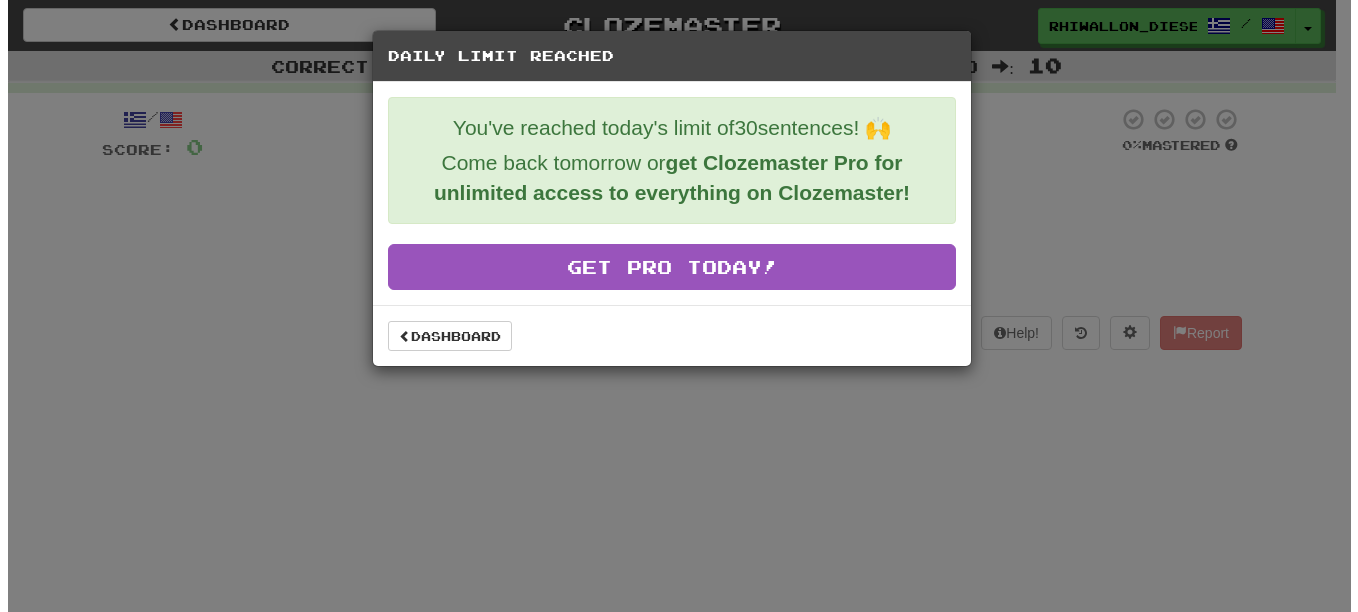 scroll, scrollTop: 0, scrollLeft: 0, axis: both 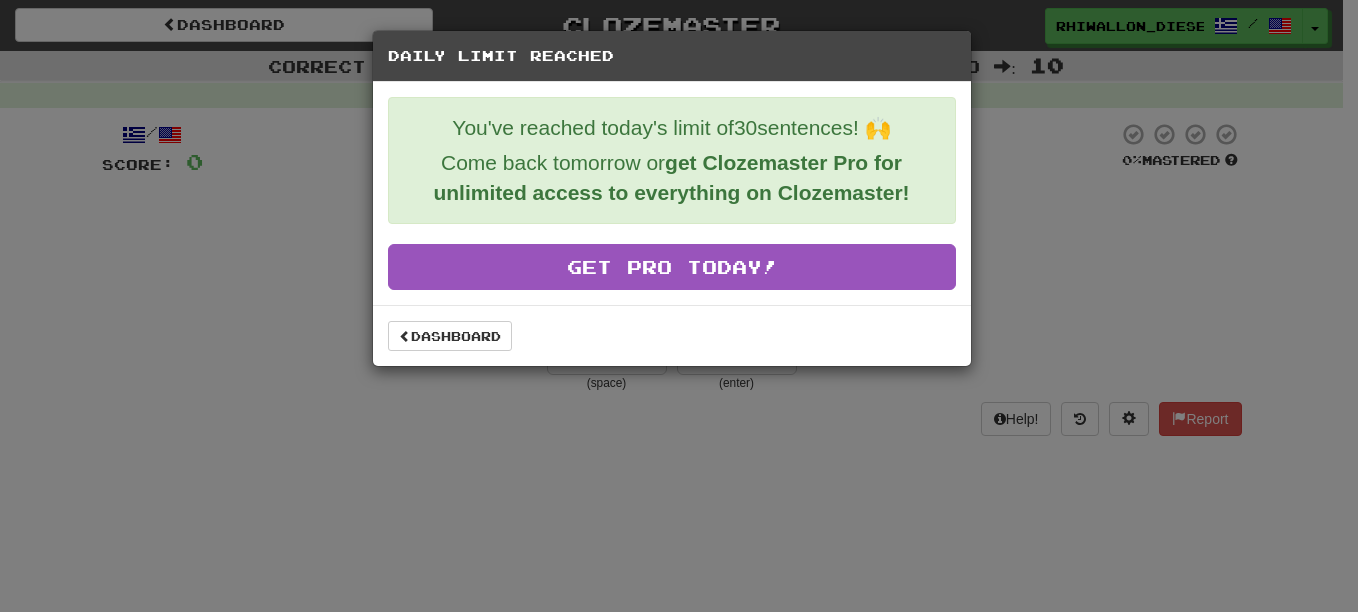 click on "Daily Limit Reached You've reached today's limit of  30  sentences! 🙌  Come back tomorrow or  get Clozemaster Pro for unlimited access to everything on Clozemaster! Get Pro Today! Dashboard" at bounding box center [679, 306] 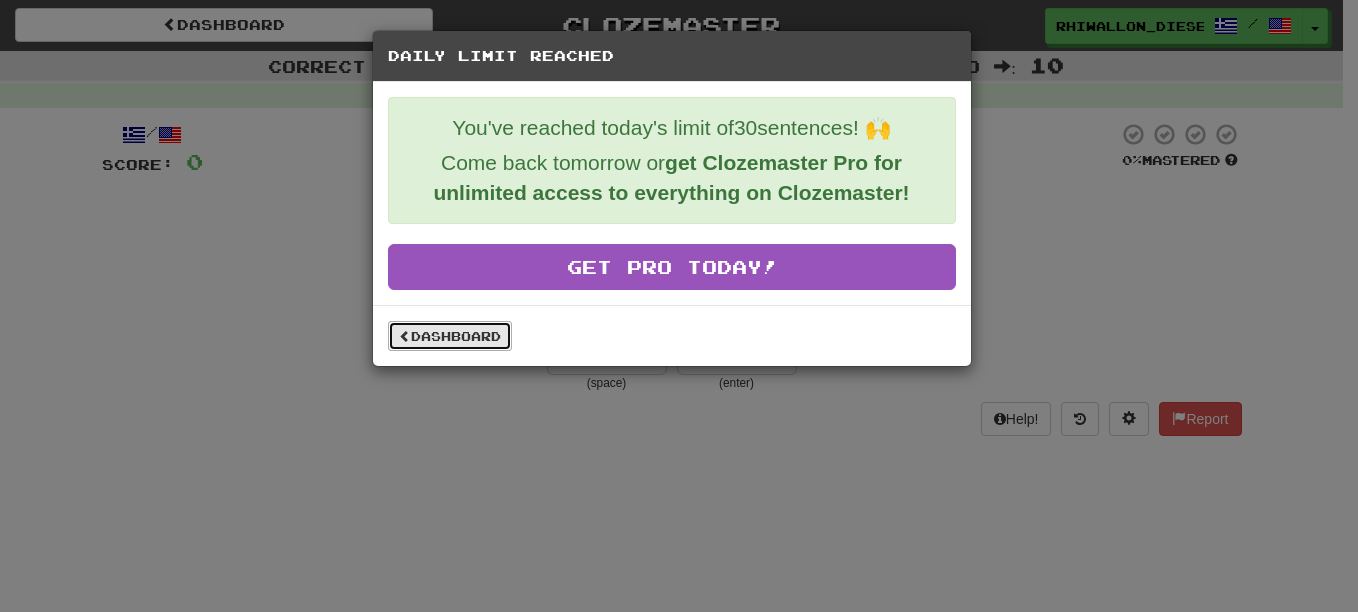 click on "Dashboard" at bounding box center (450, 336) 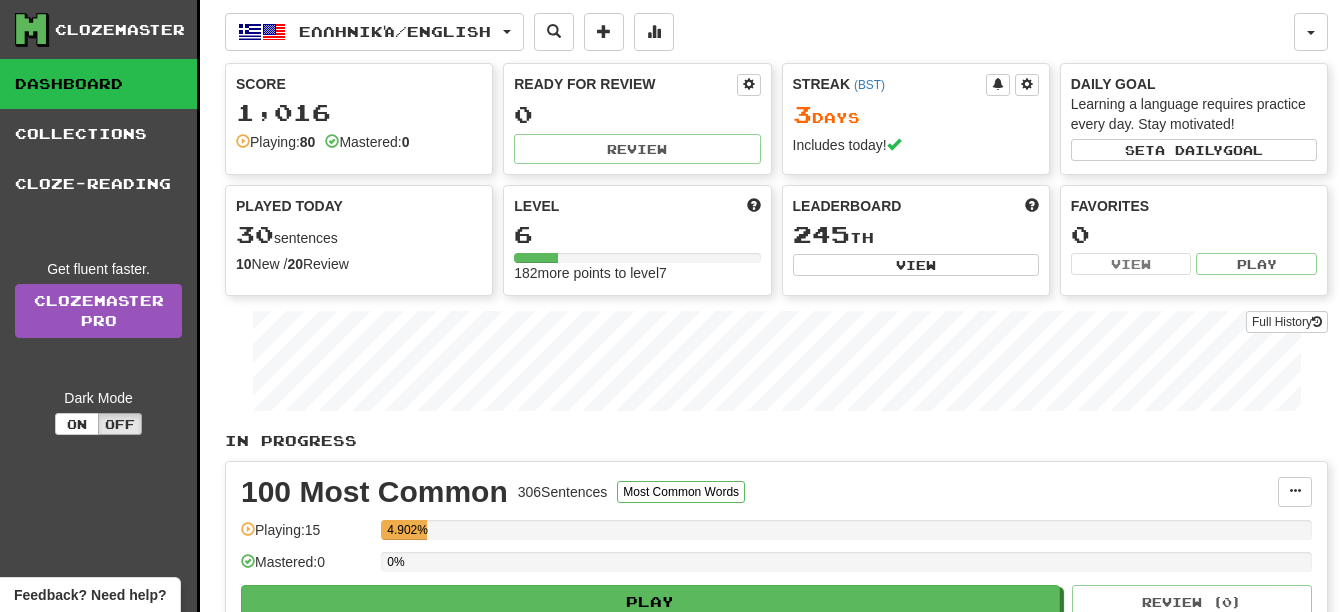 scroll, scrollTop: 0, scrollLeft: 0, axis: both 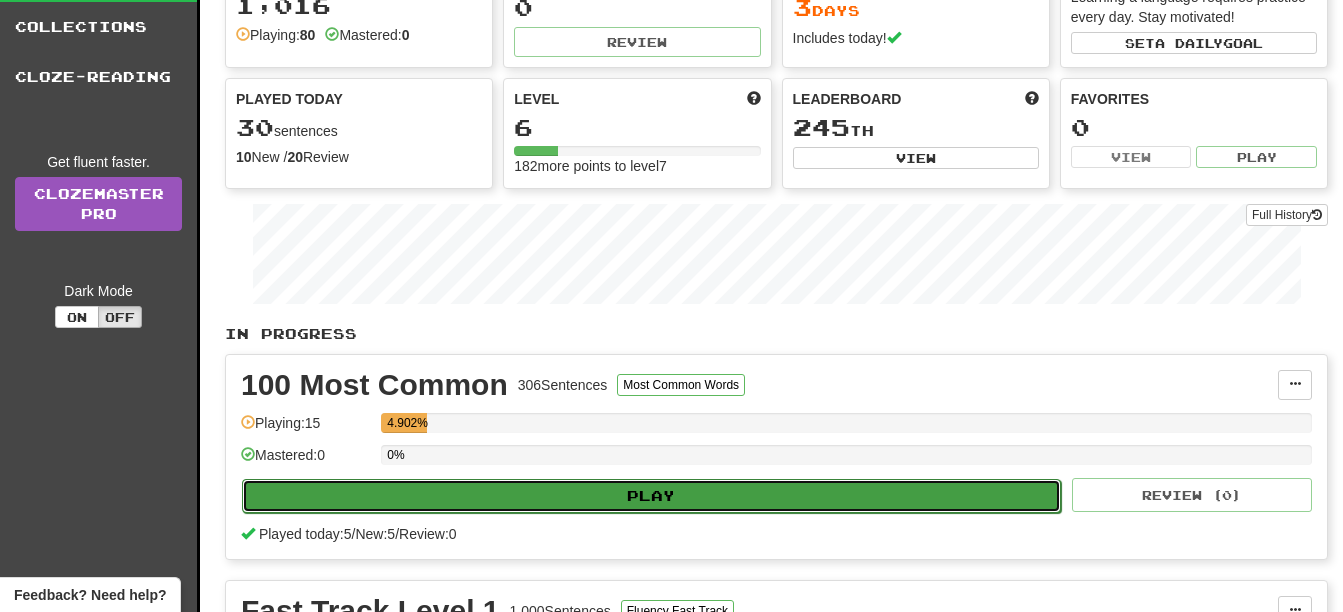 click on "Play" at bounding box center (651, 496) 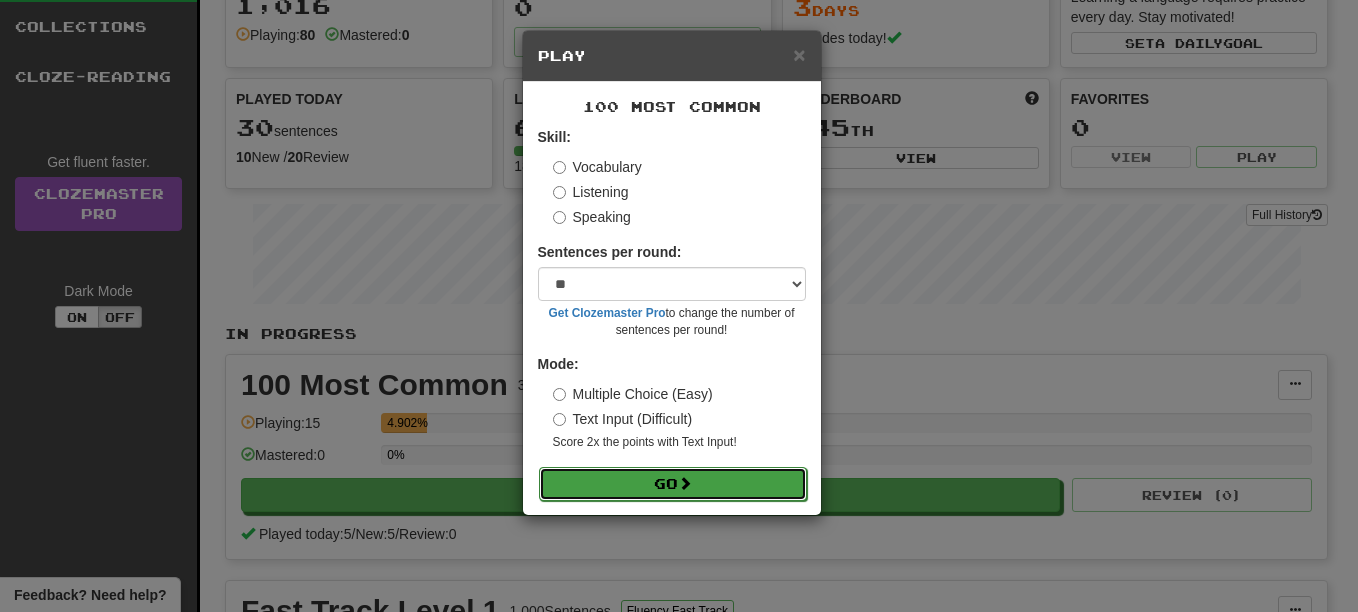 click at bounding box center [685, 483] 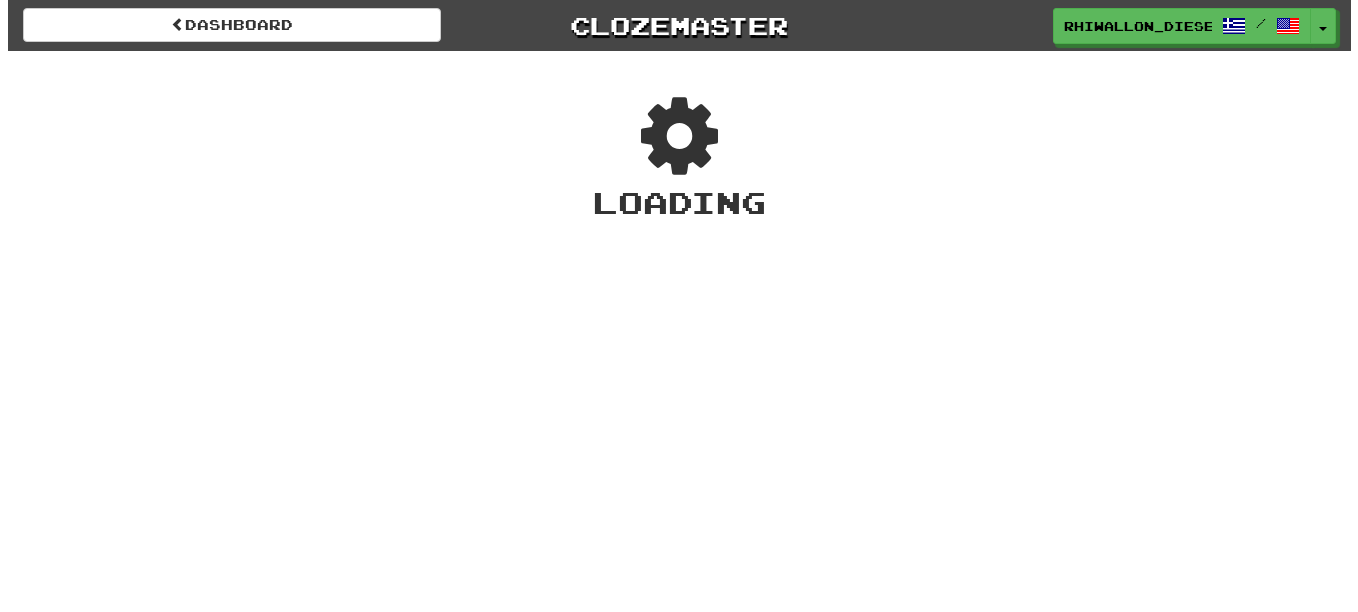 scroll, scrollTop: 0, scrollLeft: 0, axis: both 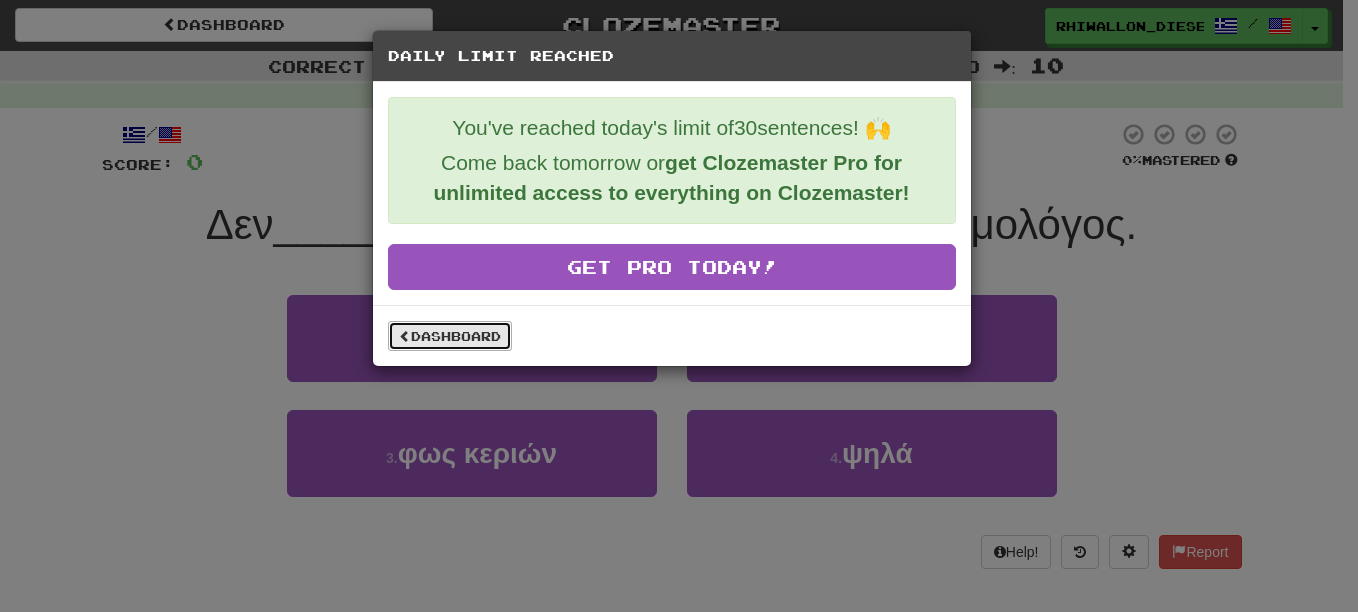 click on "Dashboard" at bounding box center (450, 336) 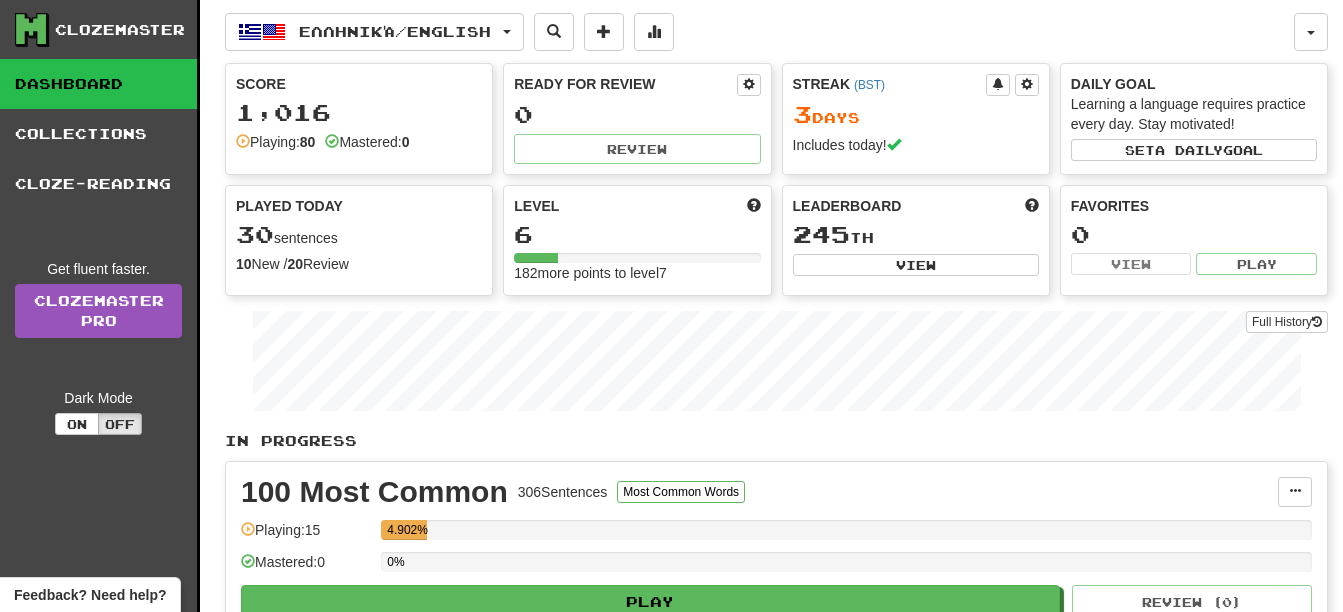 scroll, scrollTop: 0, scrollLeft: 0, axis: both 